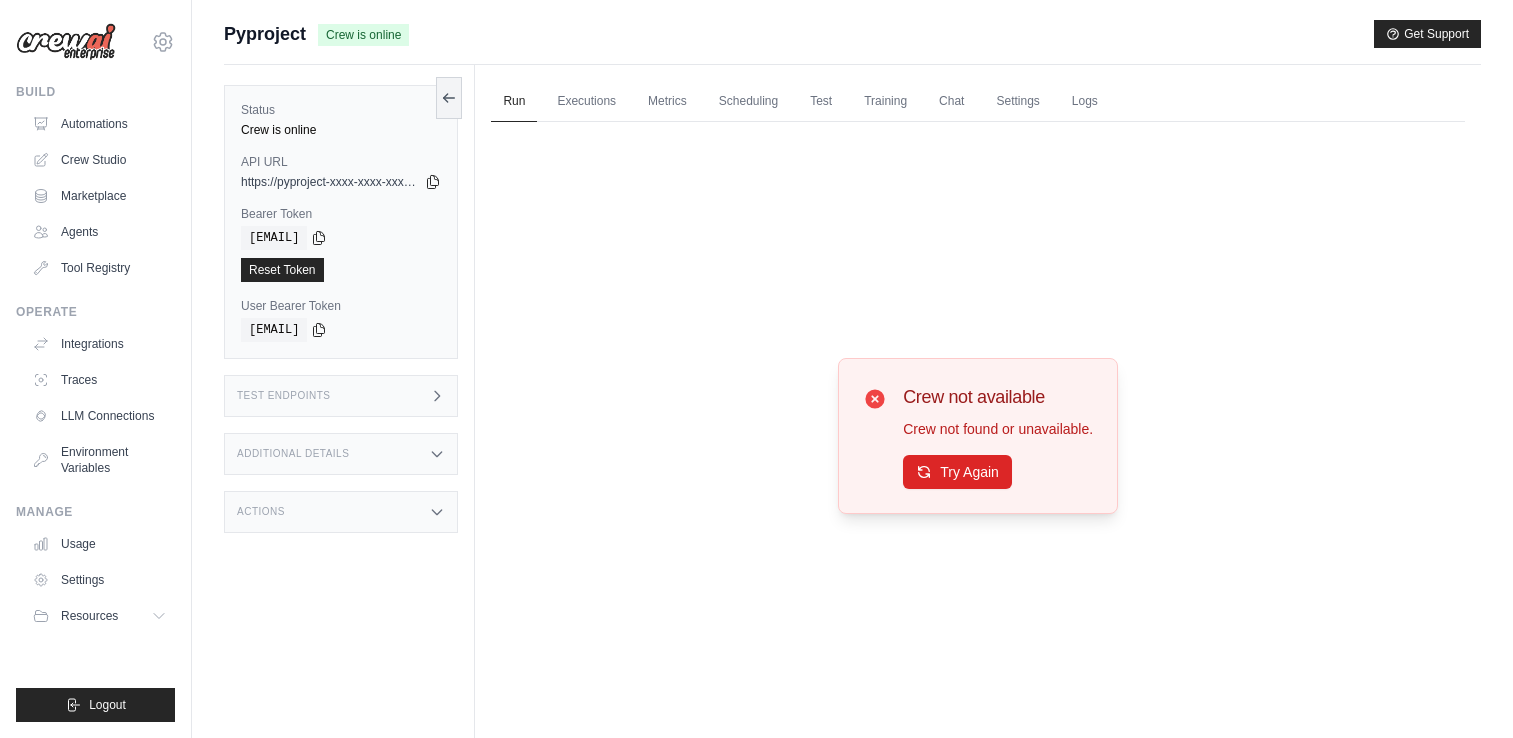 scroll, scrollTop: 0, scrollLeft: 0, axis: both 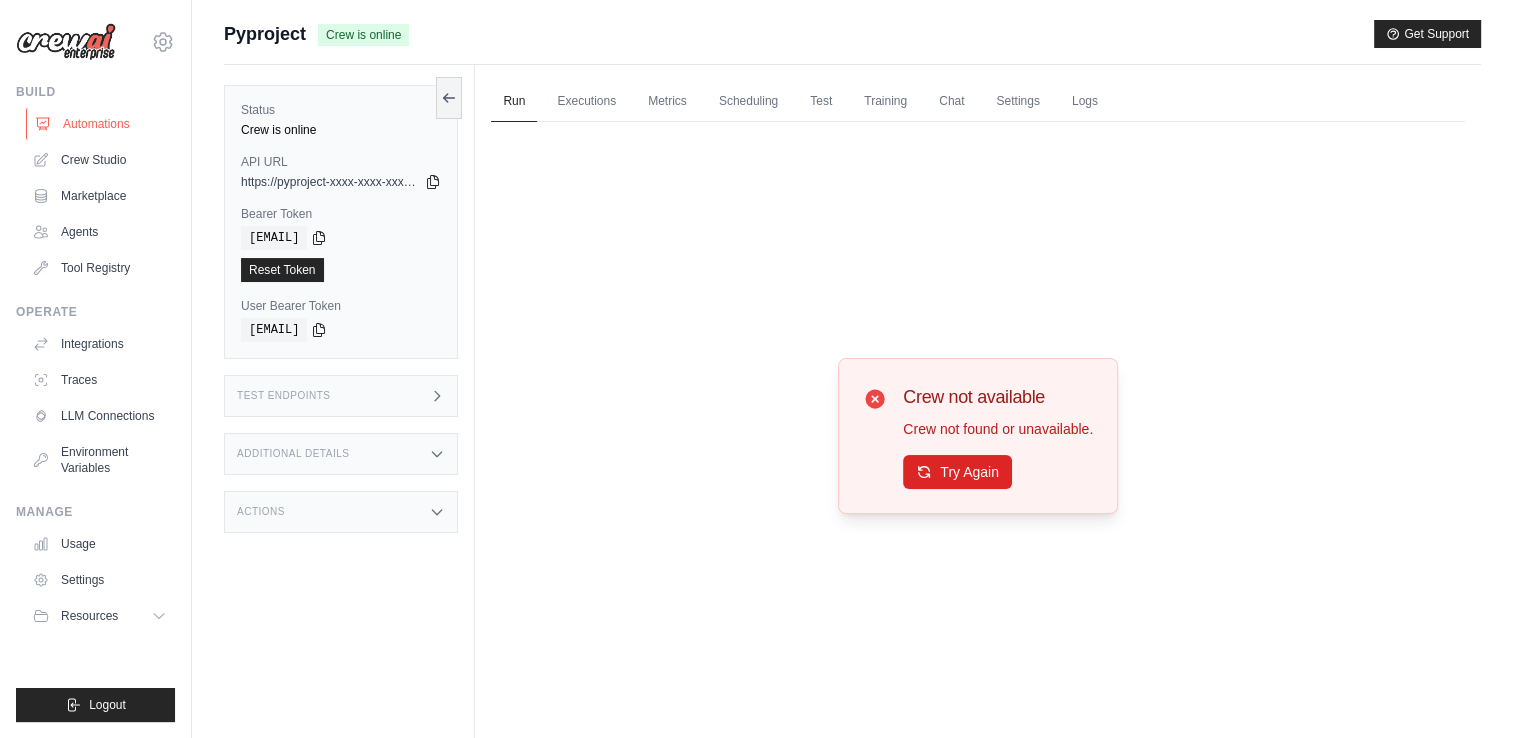 click on "Automations" at bounding box center [101, 124] 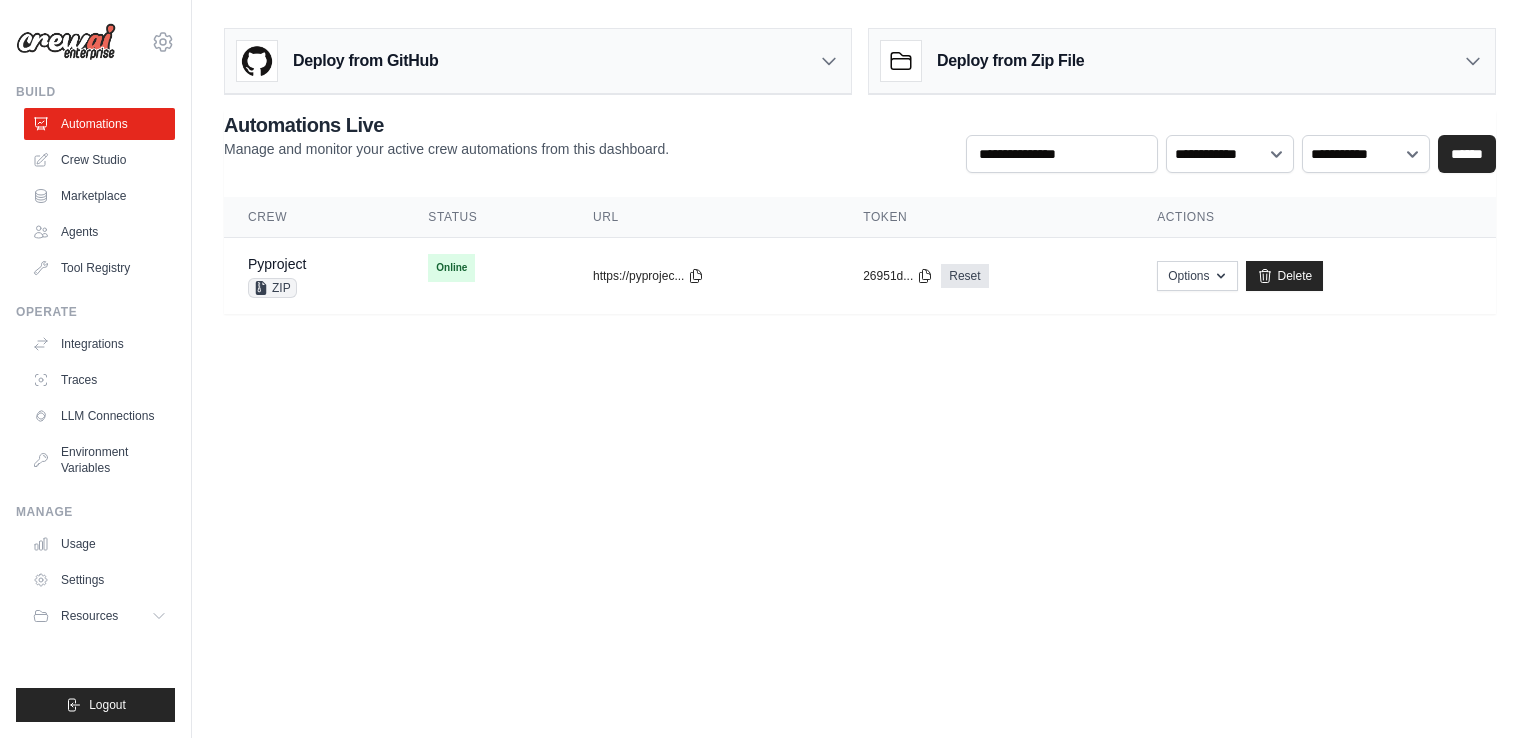 scroll, scrollTop: 0, scrollLeft: 0, axis: both 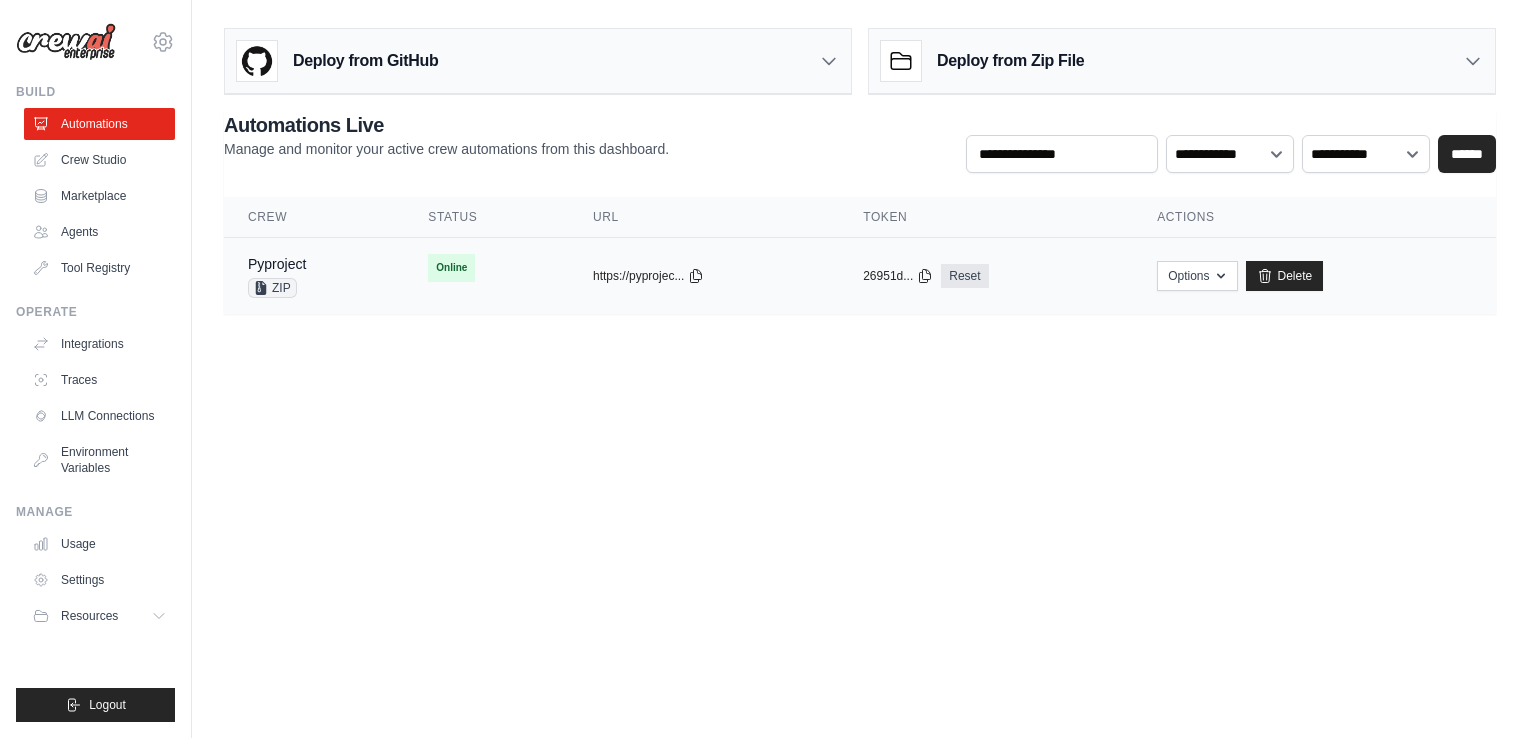click on "Online" at bounding box center (451, 268) 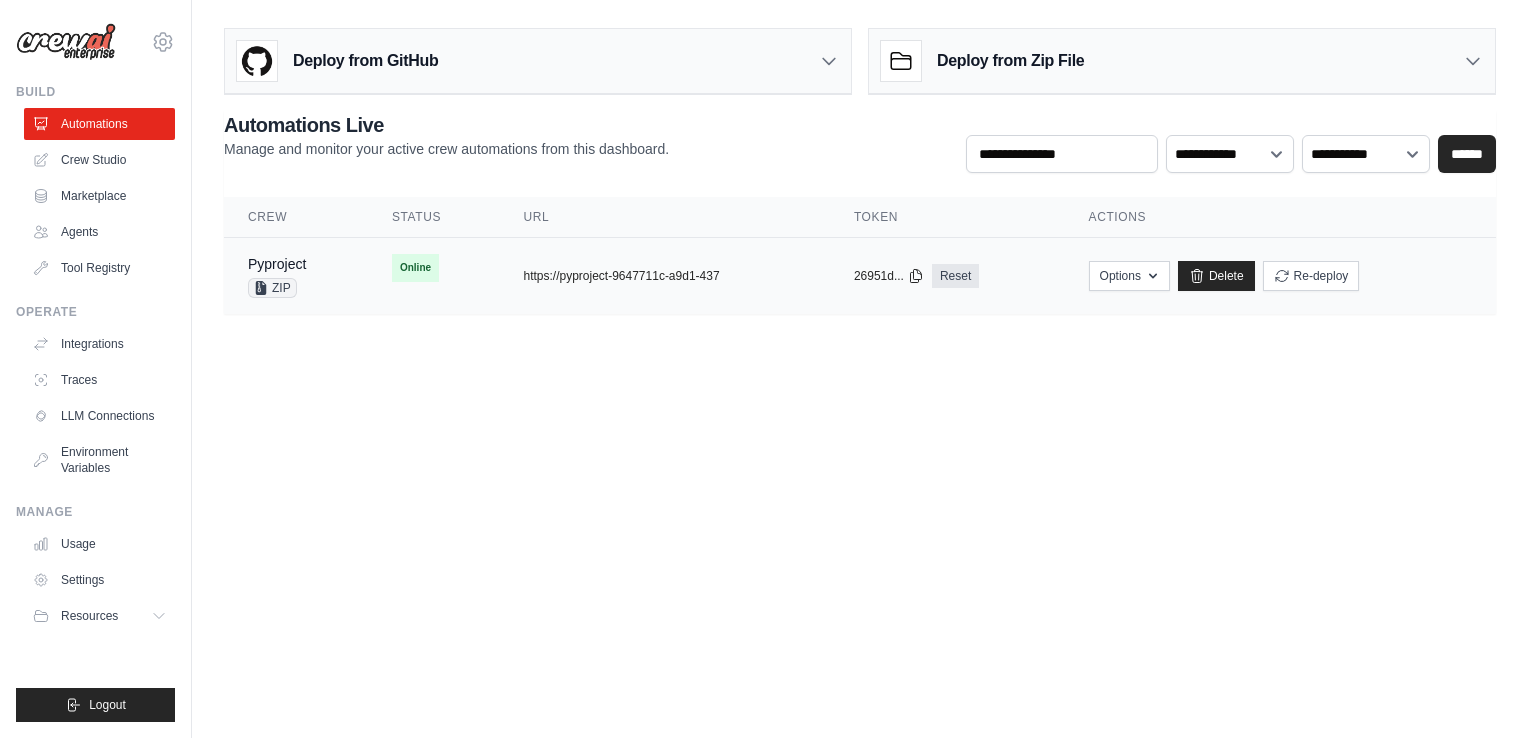 click on "Pyproject
ZIP" at bounding box center [296, 276] 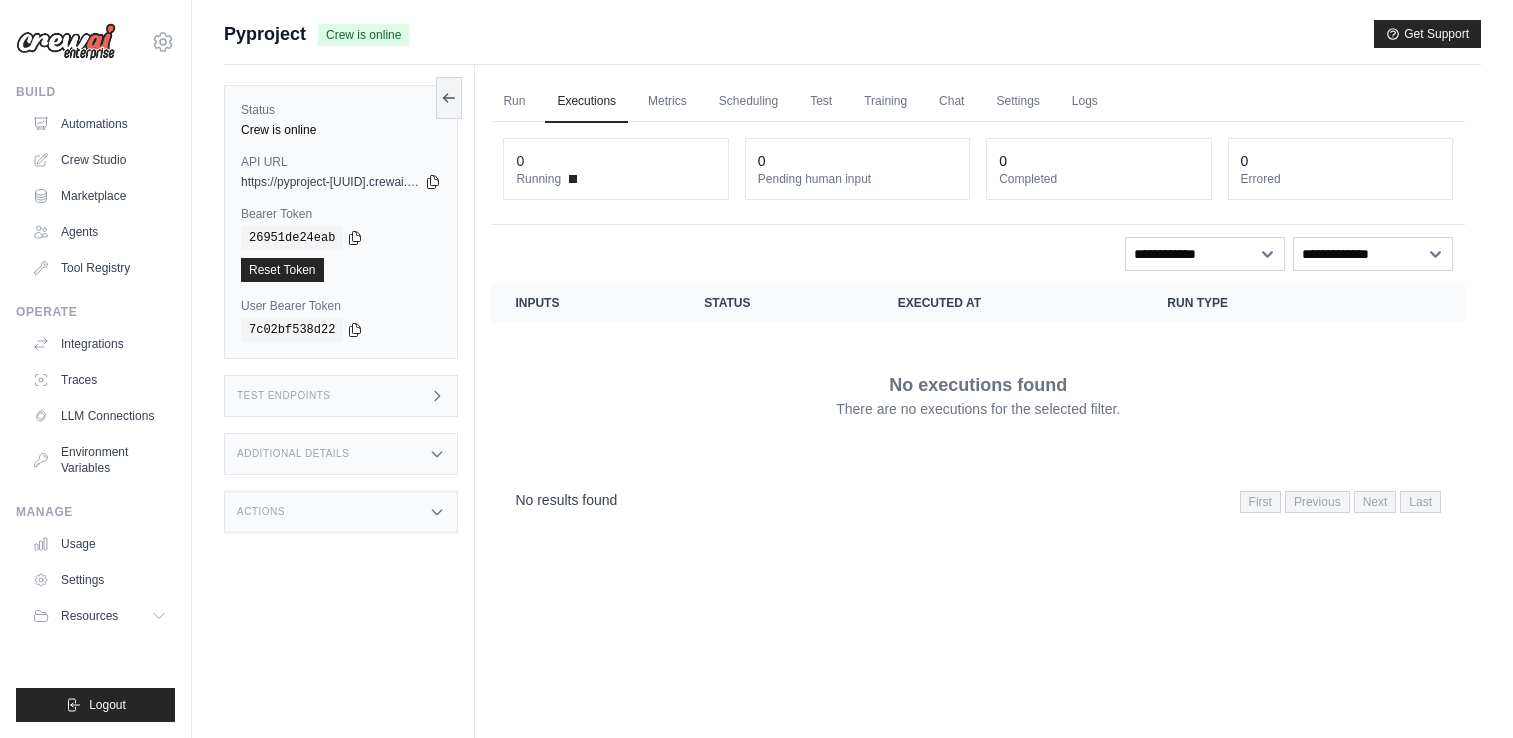 scroll, scrollTop: 0, scrollLeft: 0, axis: both 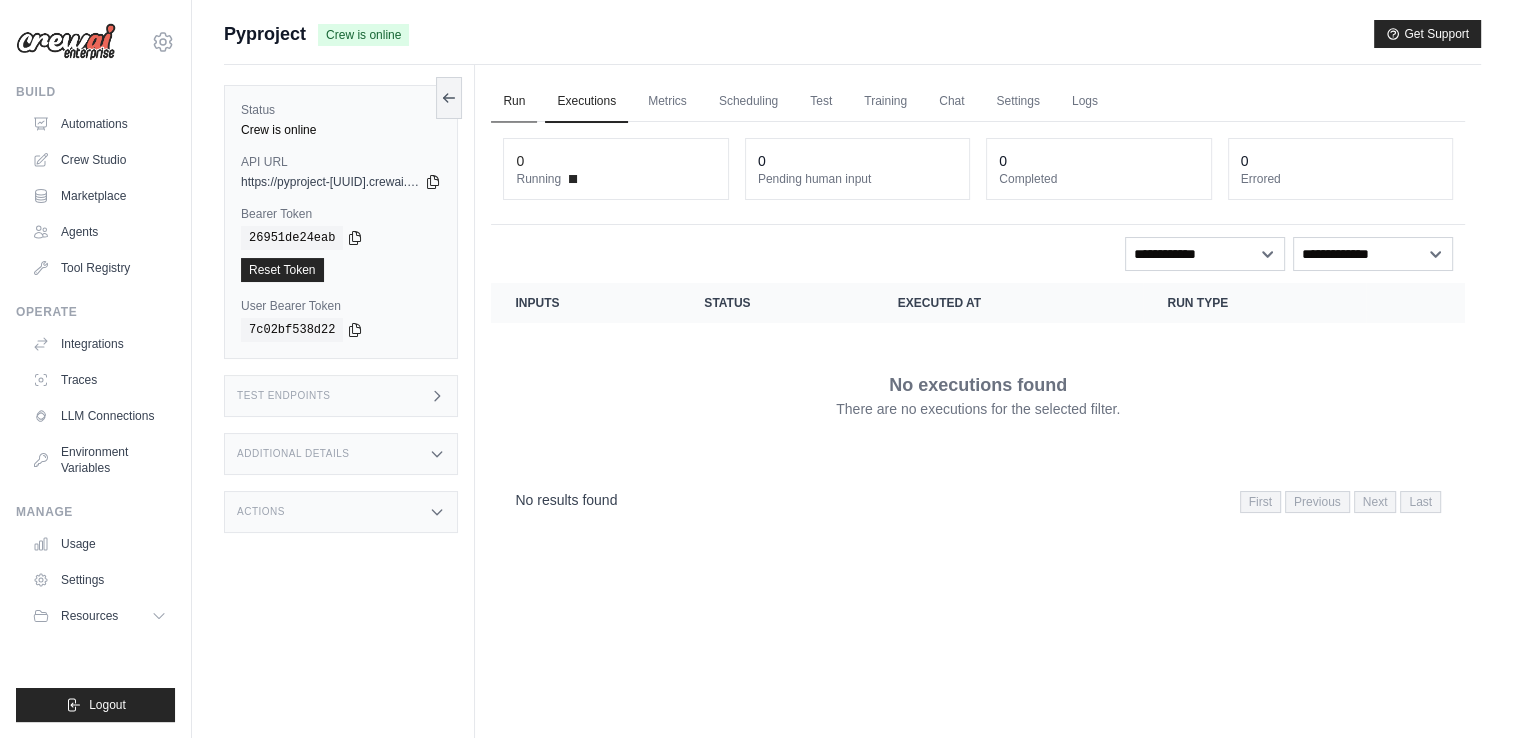 click on "Run" at bounding box center [514, 102] 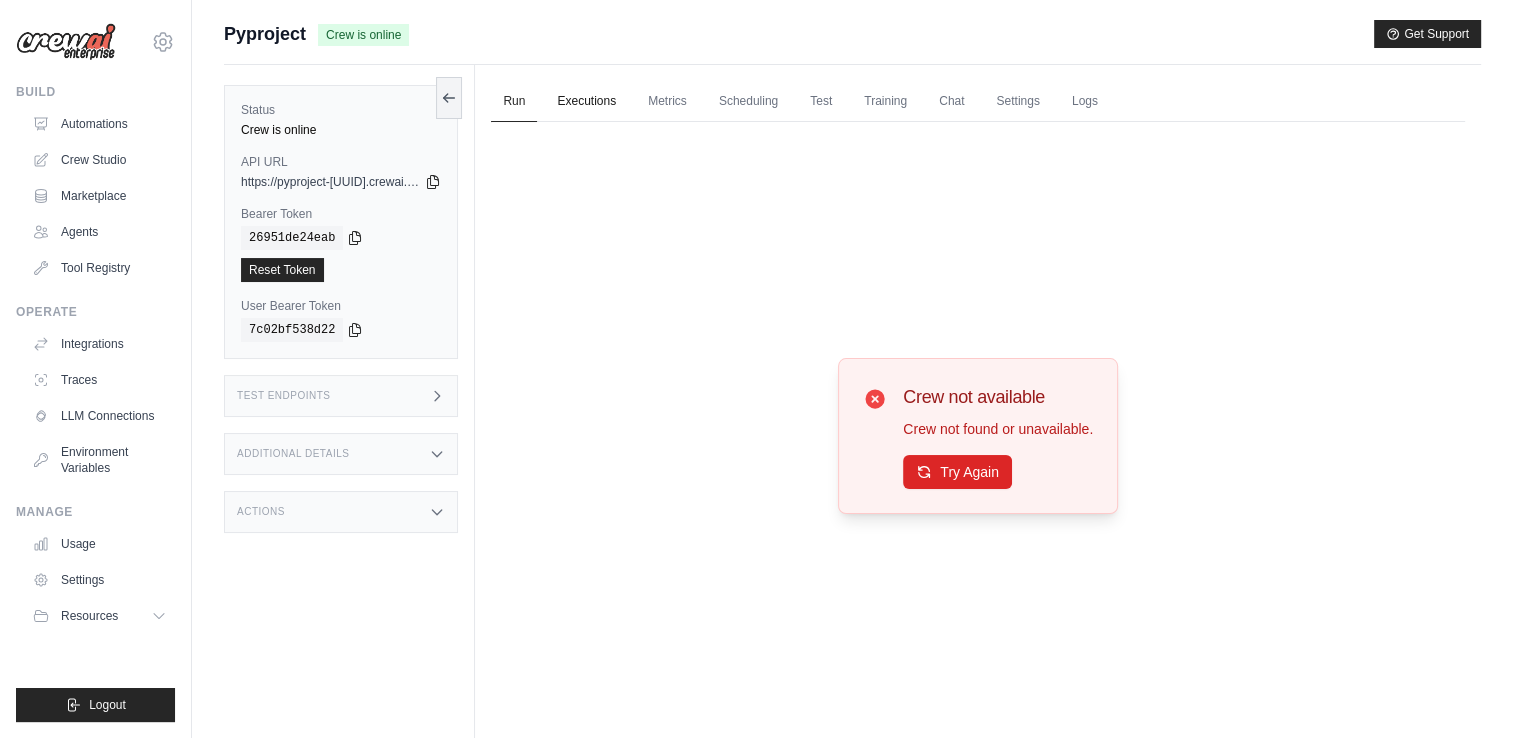 click on "Executions" at bounding box center [586, 102] 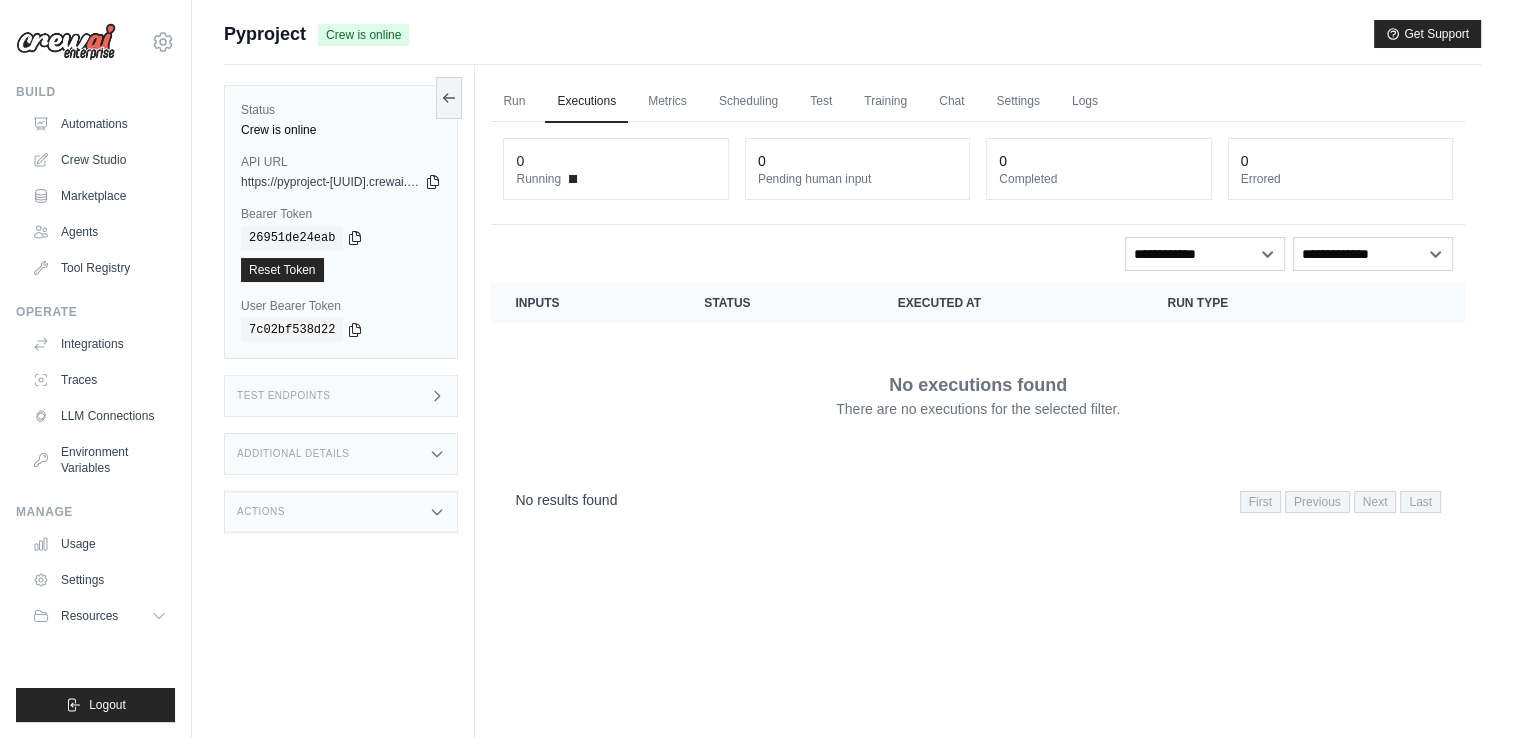 scroll, scrollTop: 84, scrollLeft: 0, axis: vertical 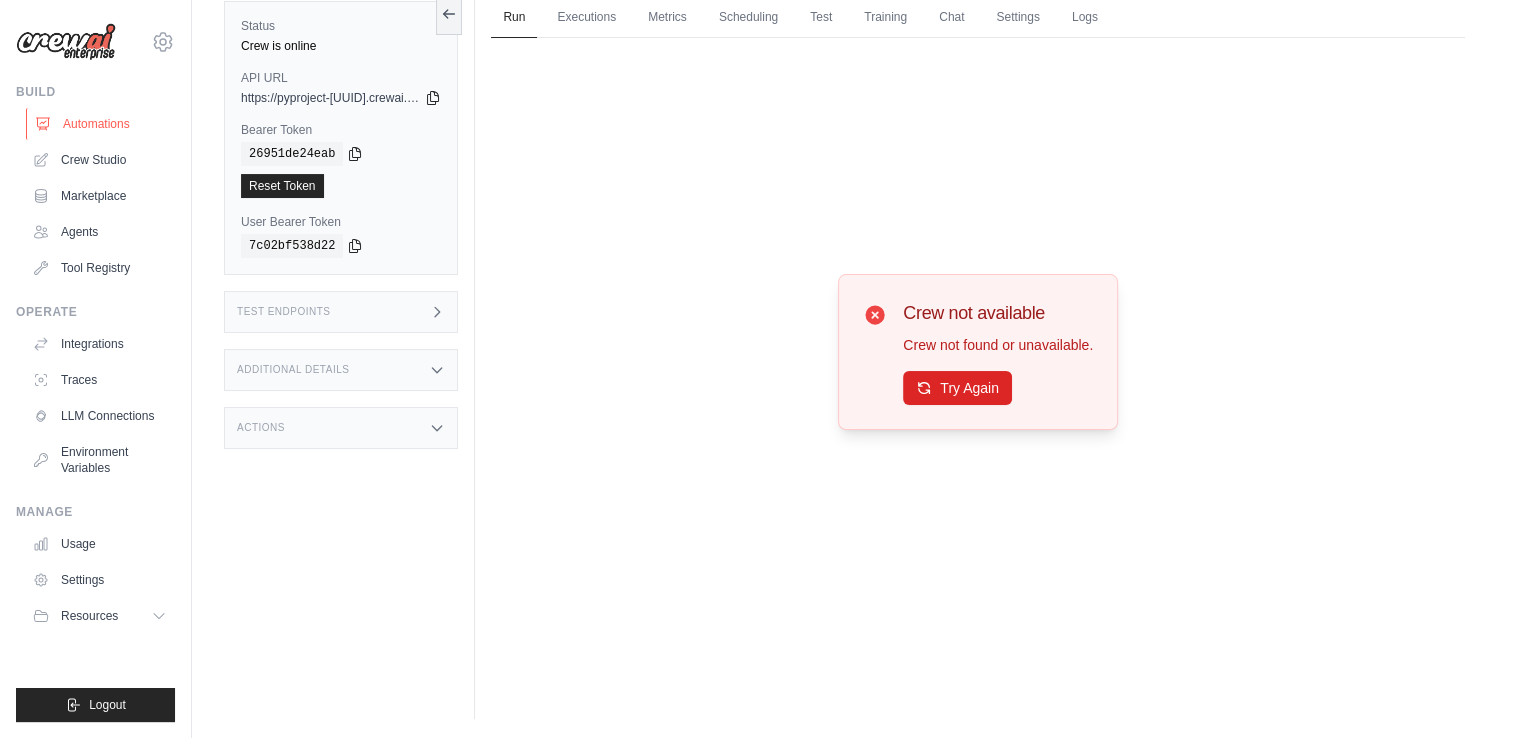 click on "Automations" at bounding box center (101, 124) 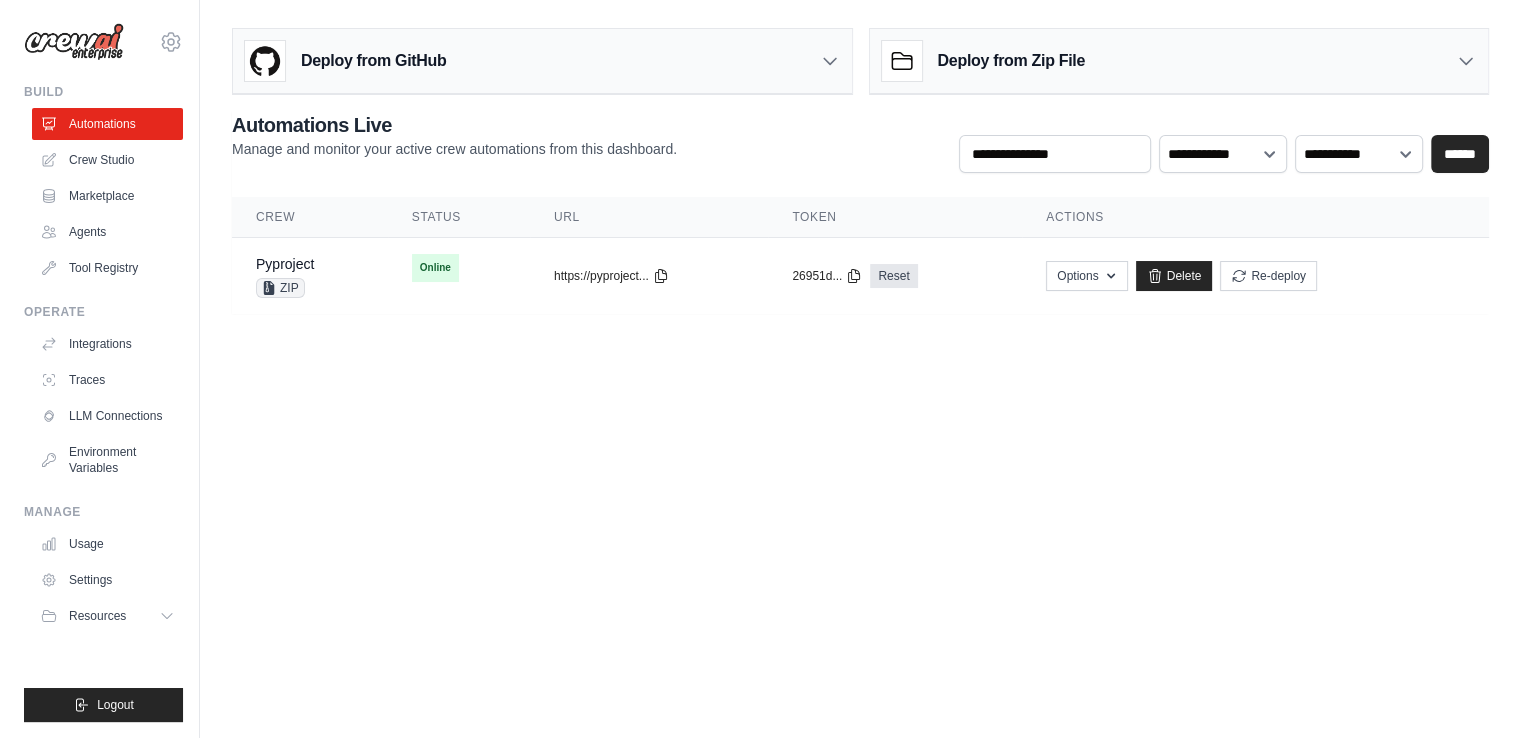 scroll, scrollTop: 0, scrollLeft: 0, axis: both 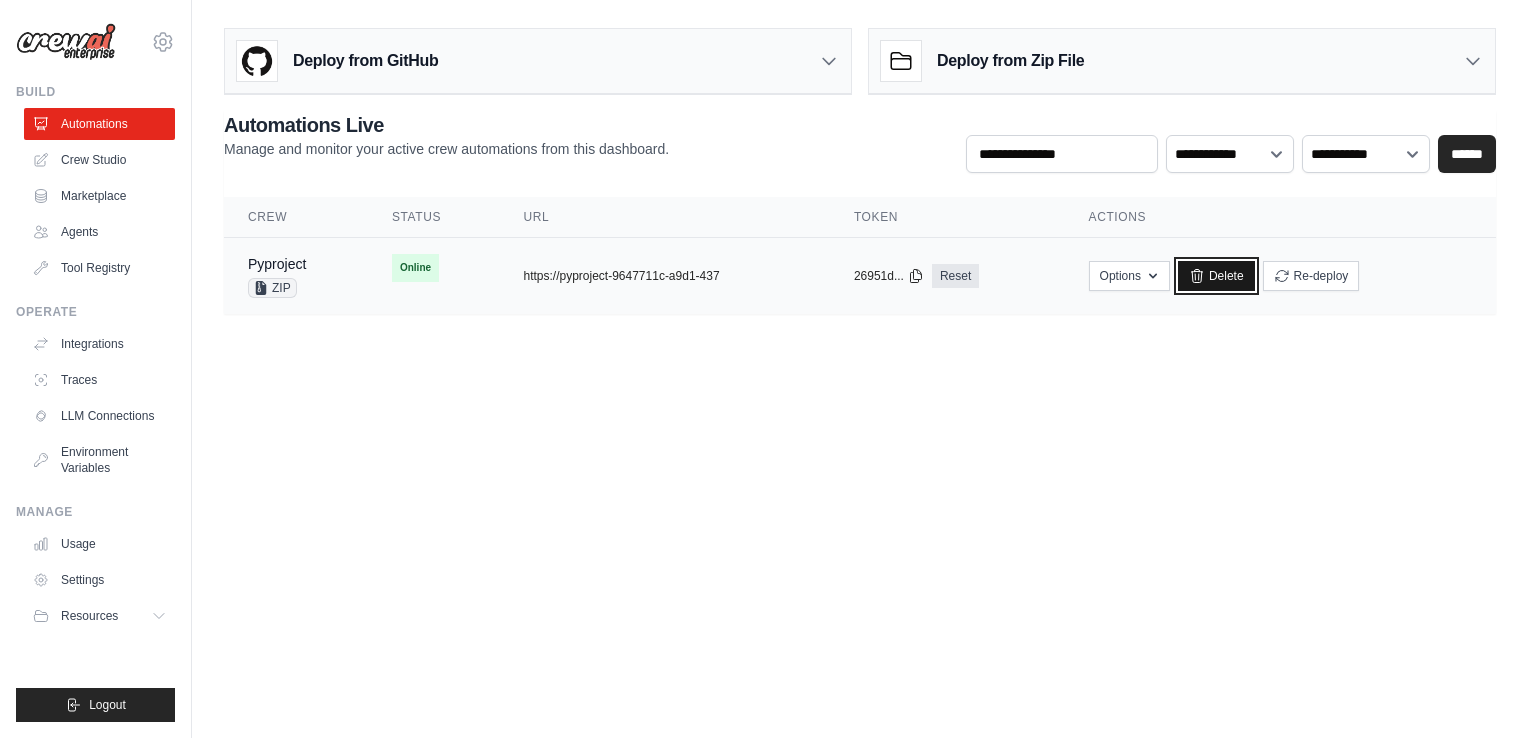 click on "Delete" at bounding box center (1216, 276) 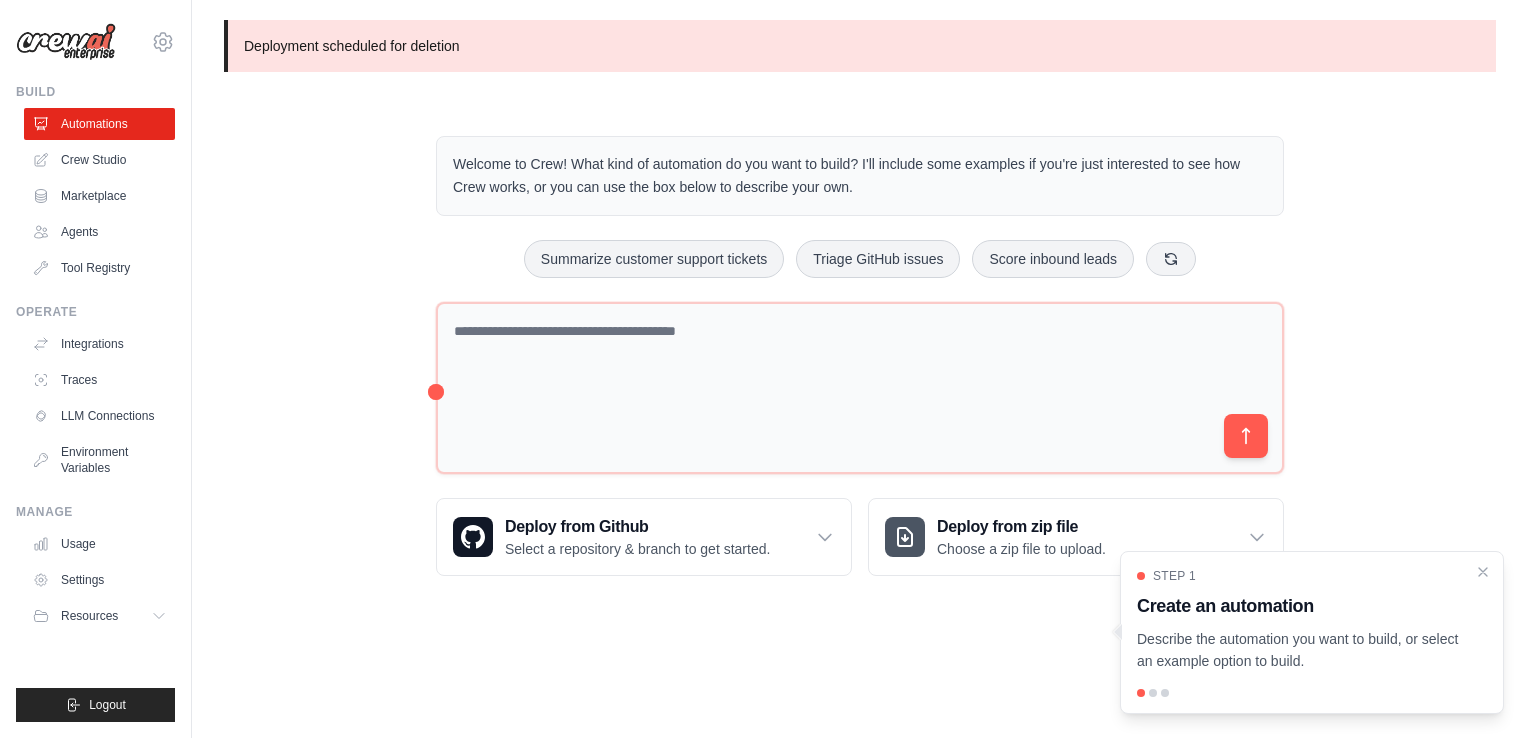 scroll, scrollTop: 0, scrollLeft: 0, axis: both 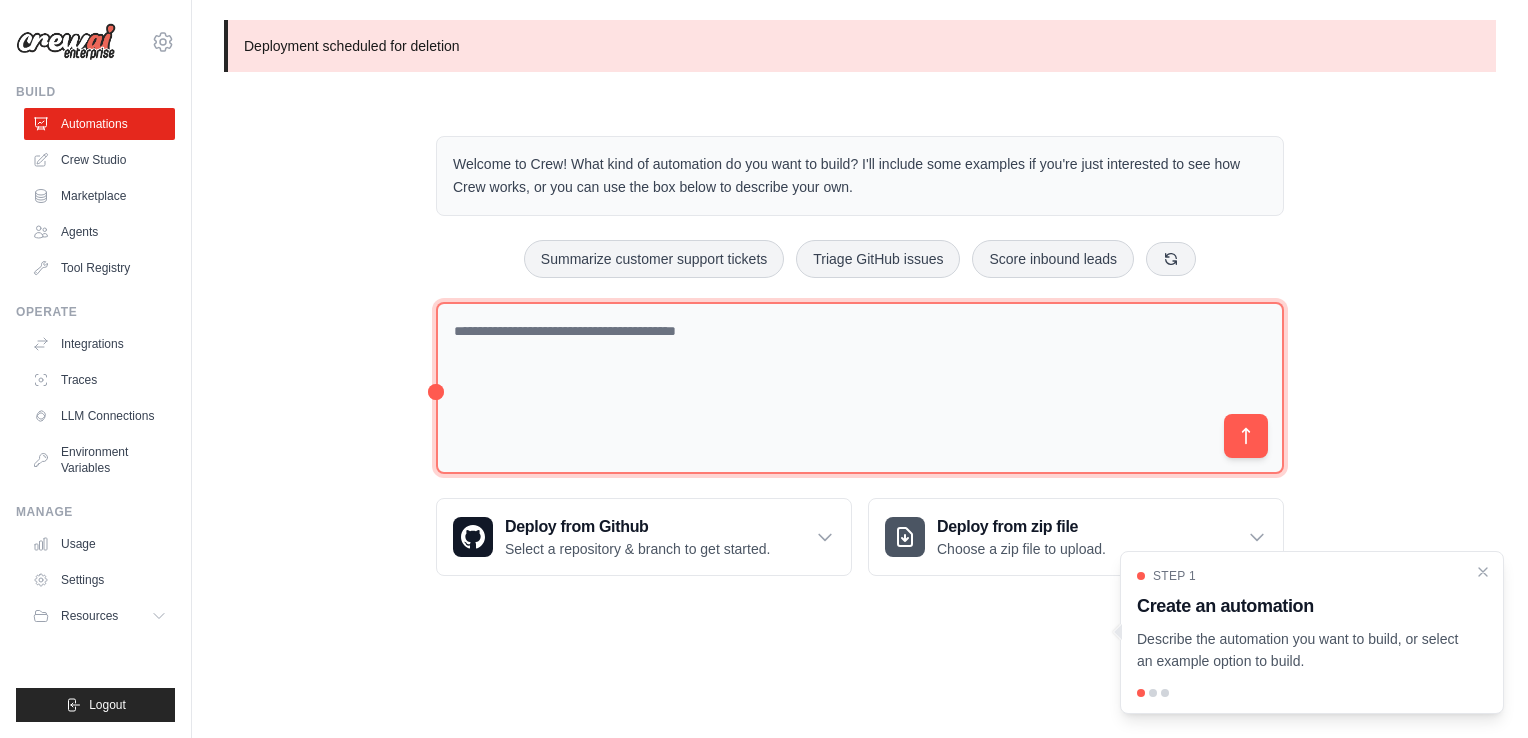 click at bounding box center [860, 388] 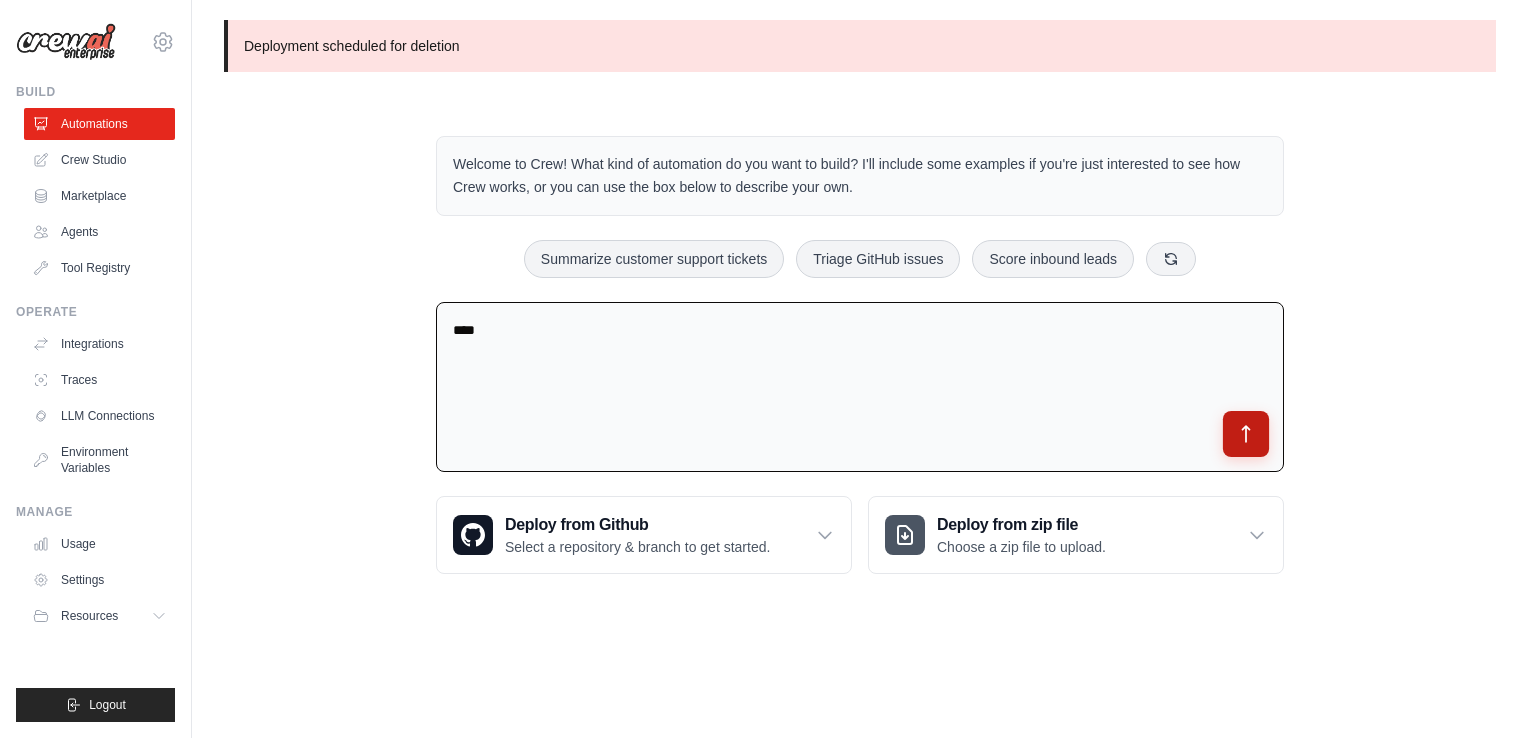 type on "****" 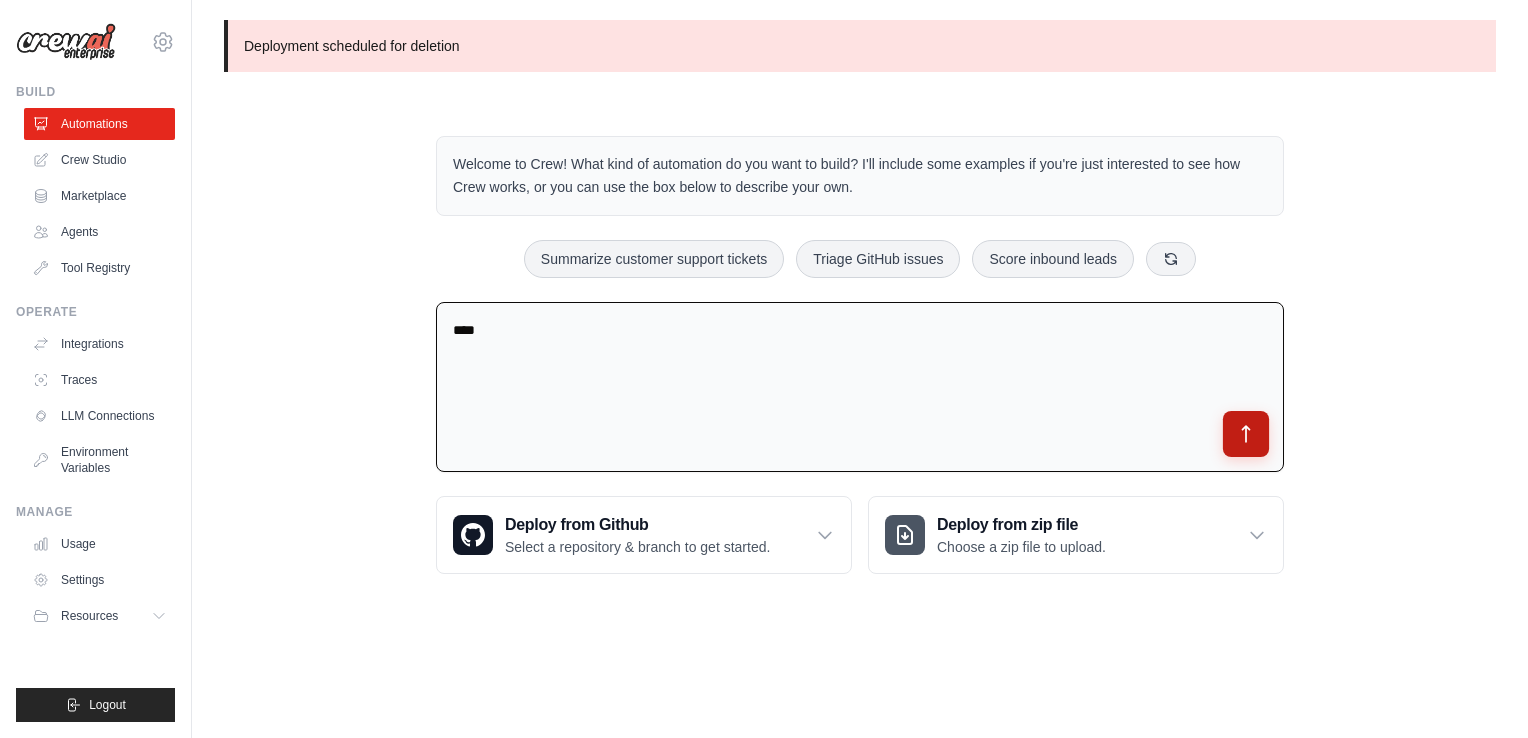 click 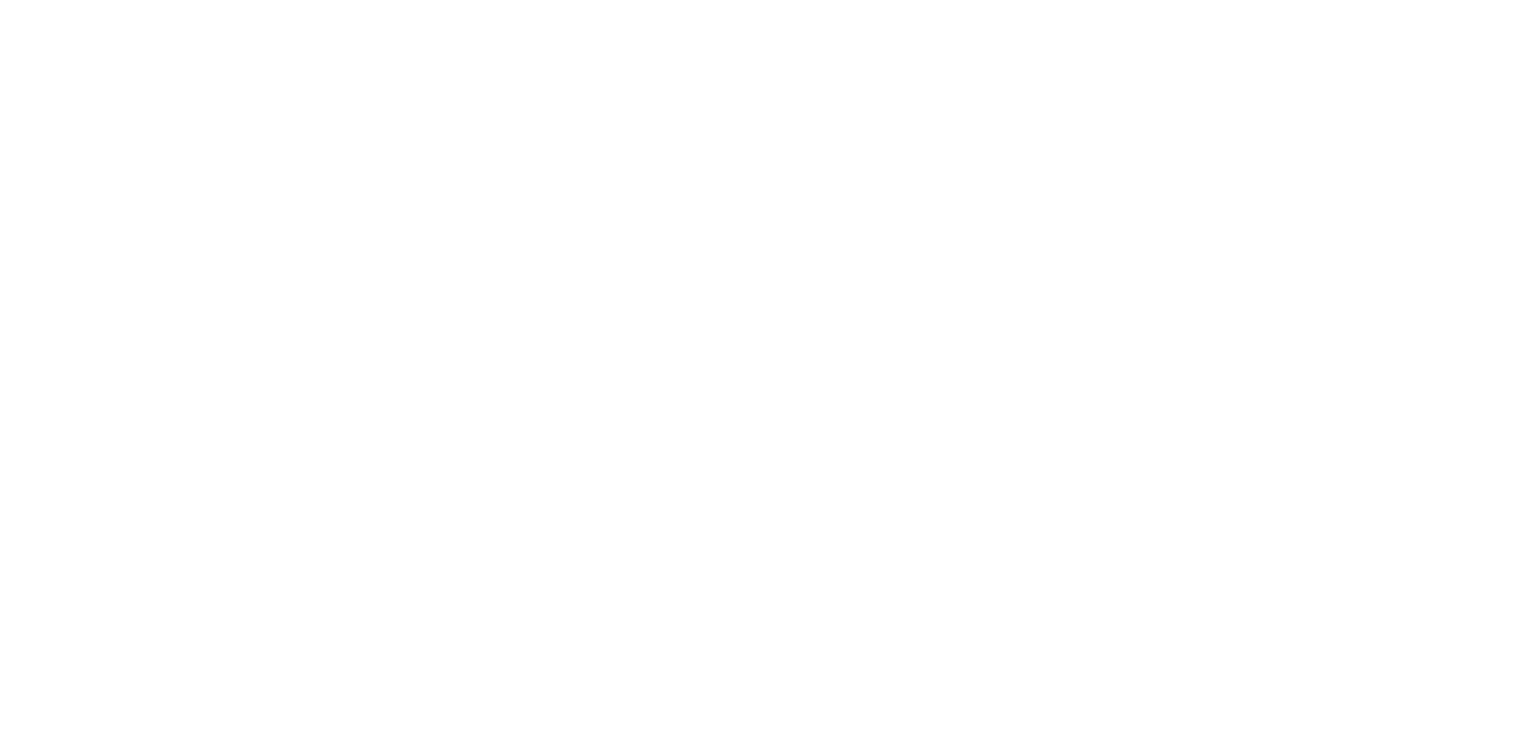 scroll, scrollTop: 0, scrollLeft: 0, axis: both 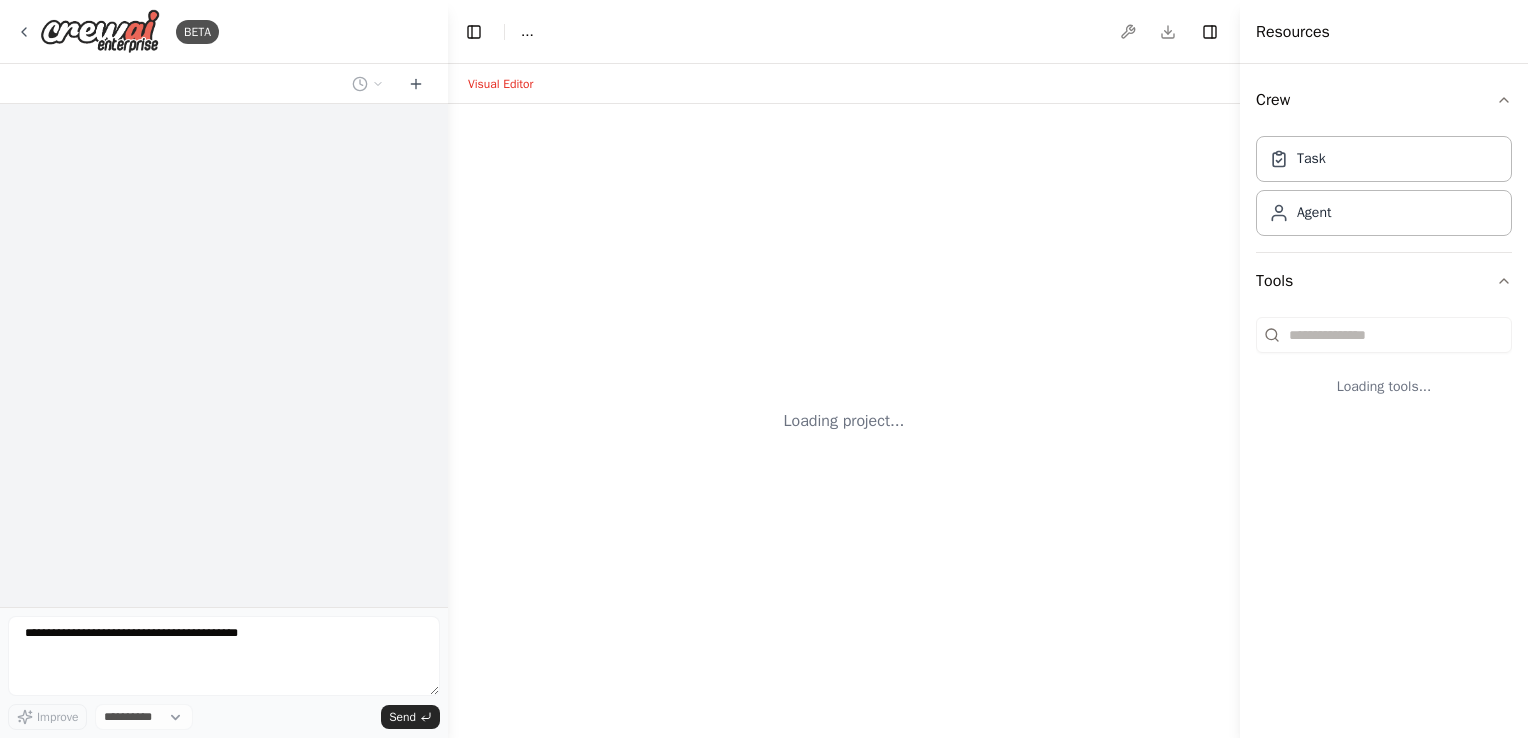 select on "****" 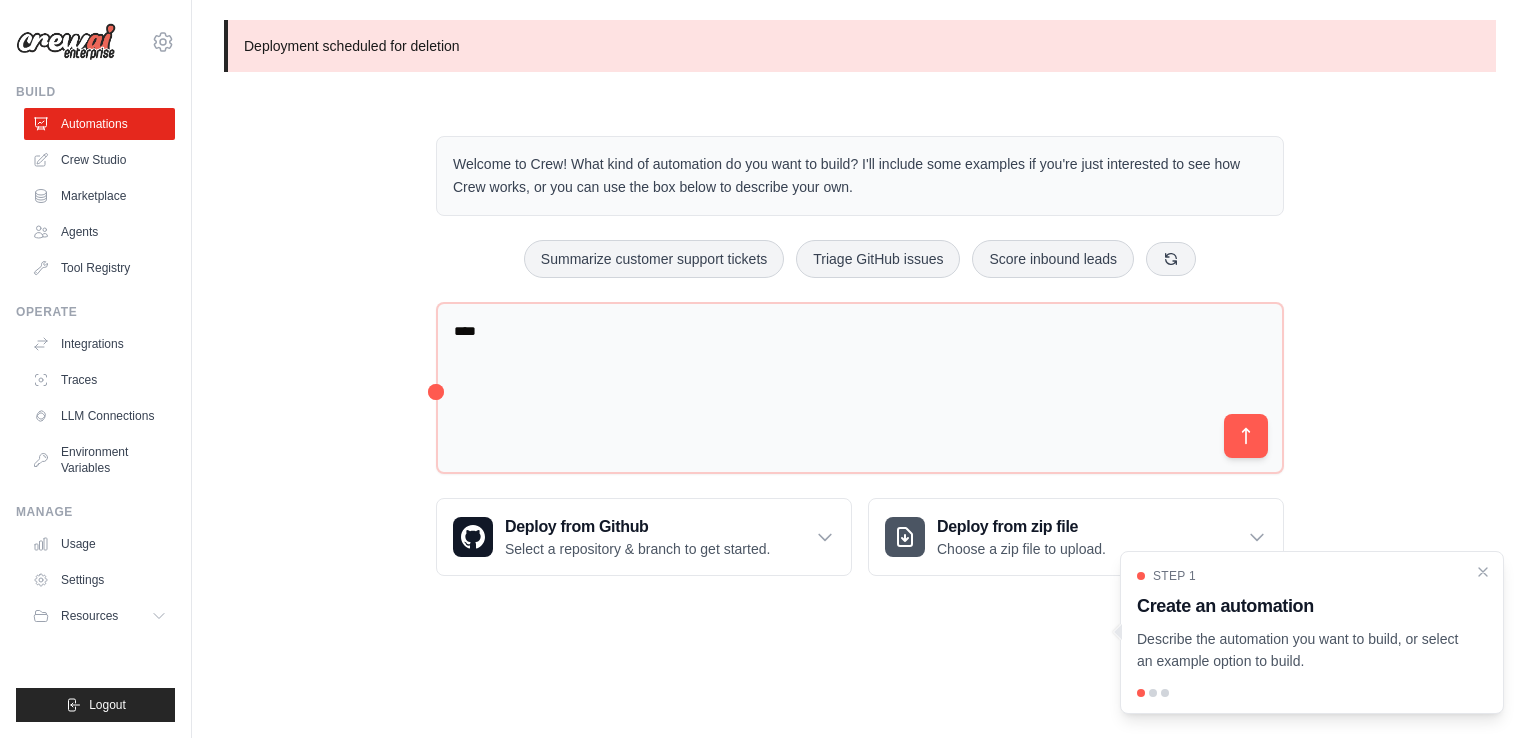scroll, scrollTop: 0, scrollLeft: 0, axis: both 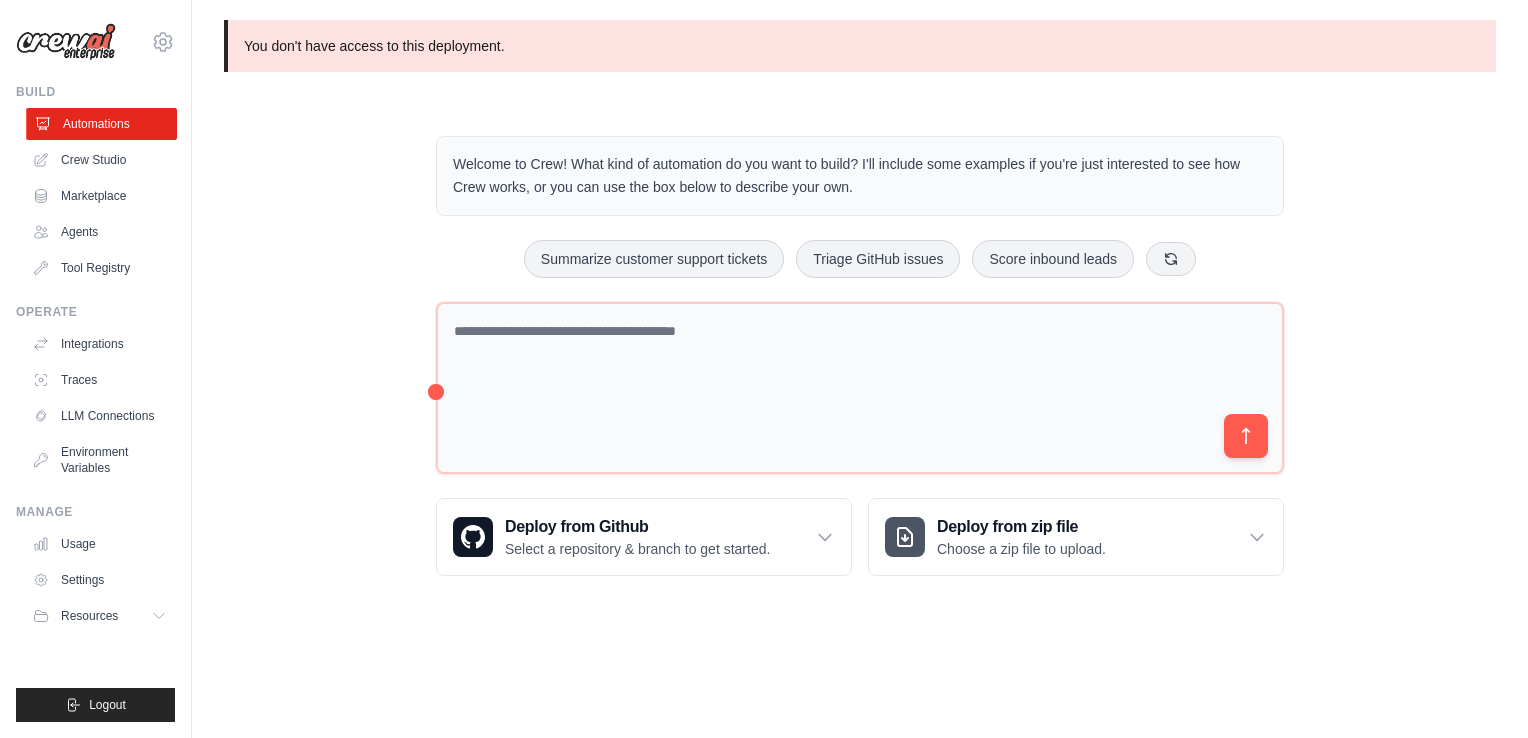 click on "Automations" at bounding box center (101, 124) 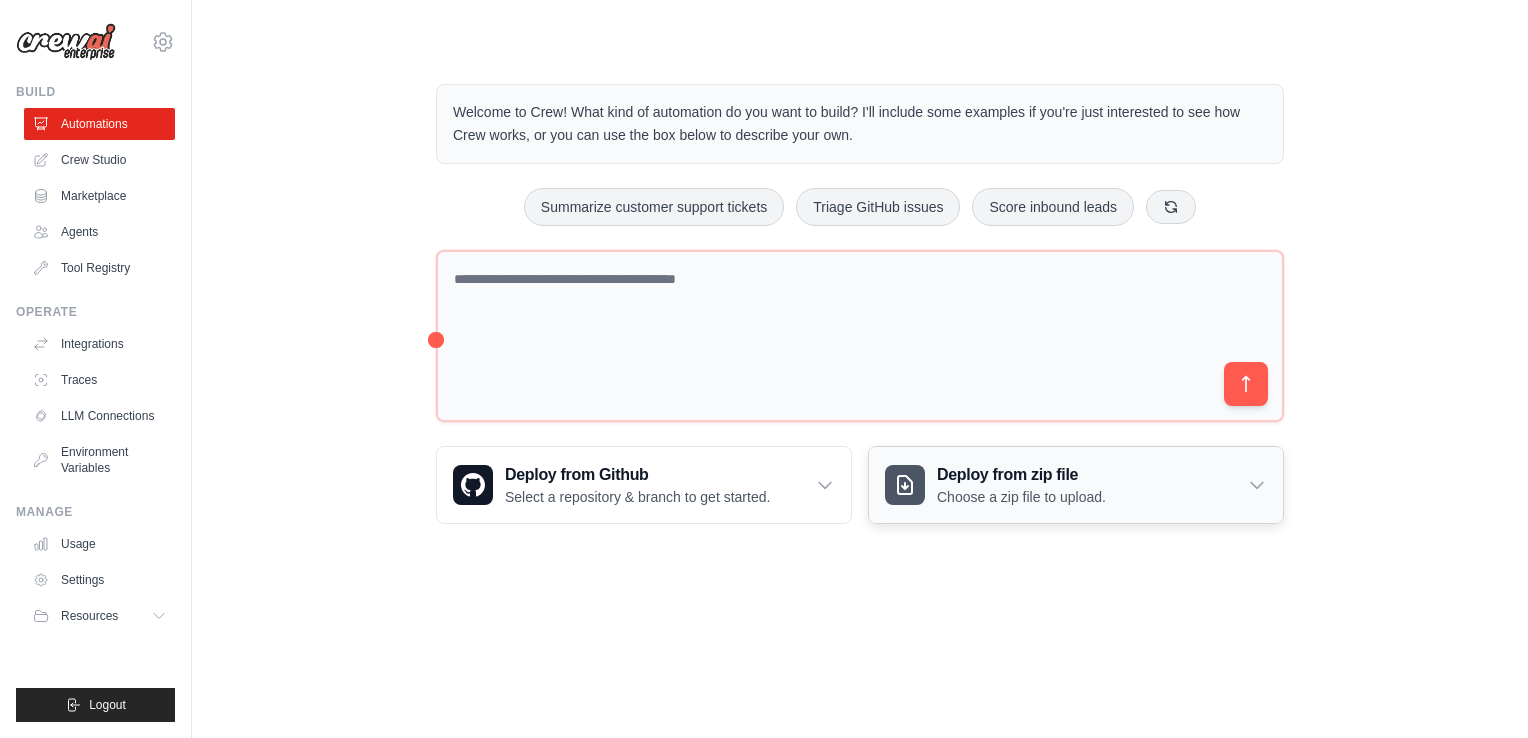 click on "Deploy from zip file" at bounding box center [1021, 475] 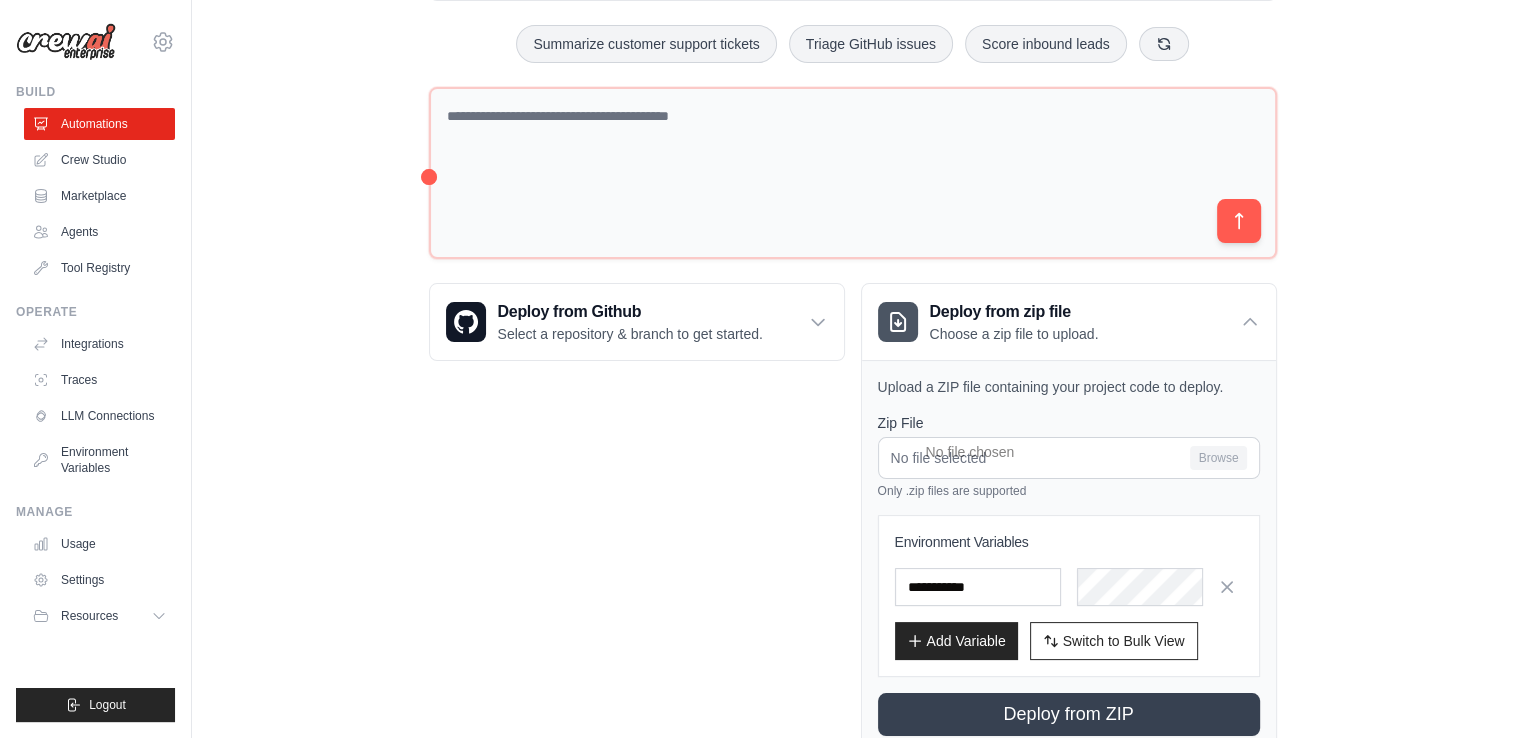 scroll, scrollTop: 225, scrollLeft: 0, axis: vertical 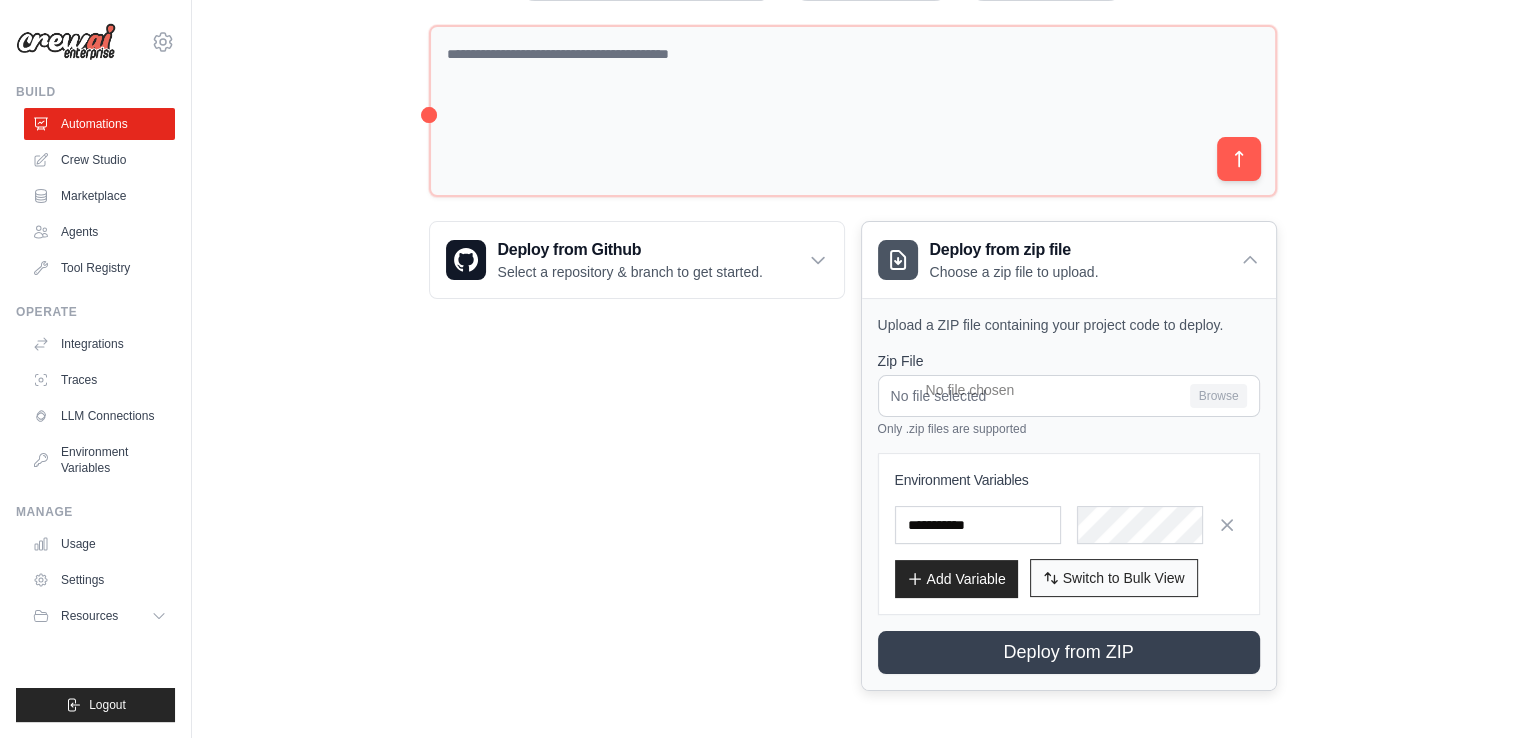 click on "Switch to Bulk View" at bounding box center [1124, 578] 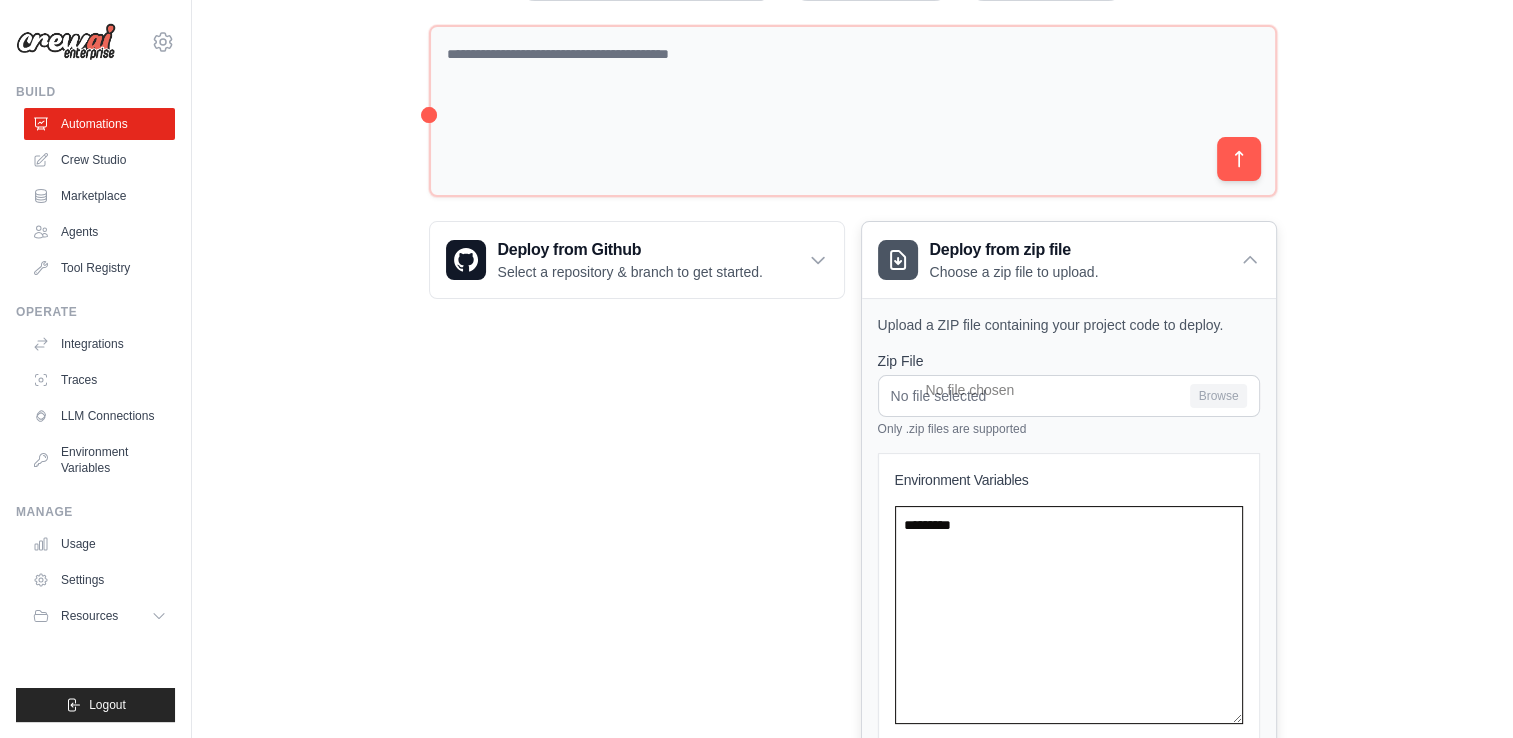 click at bounding box center (1069, 615) 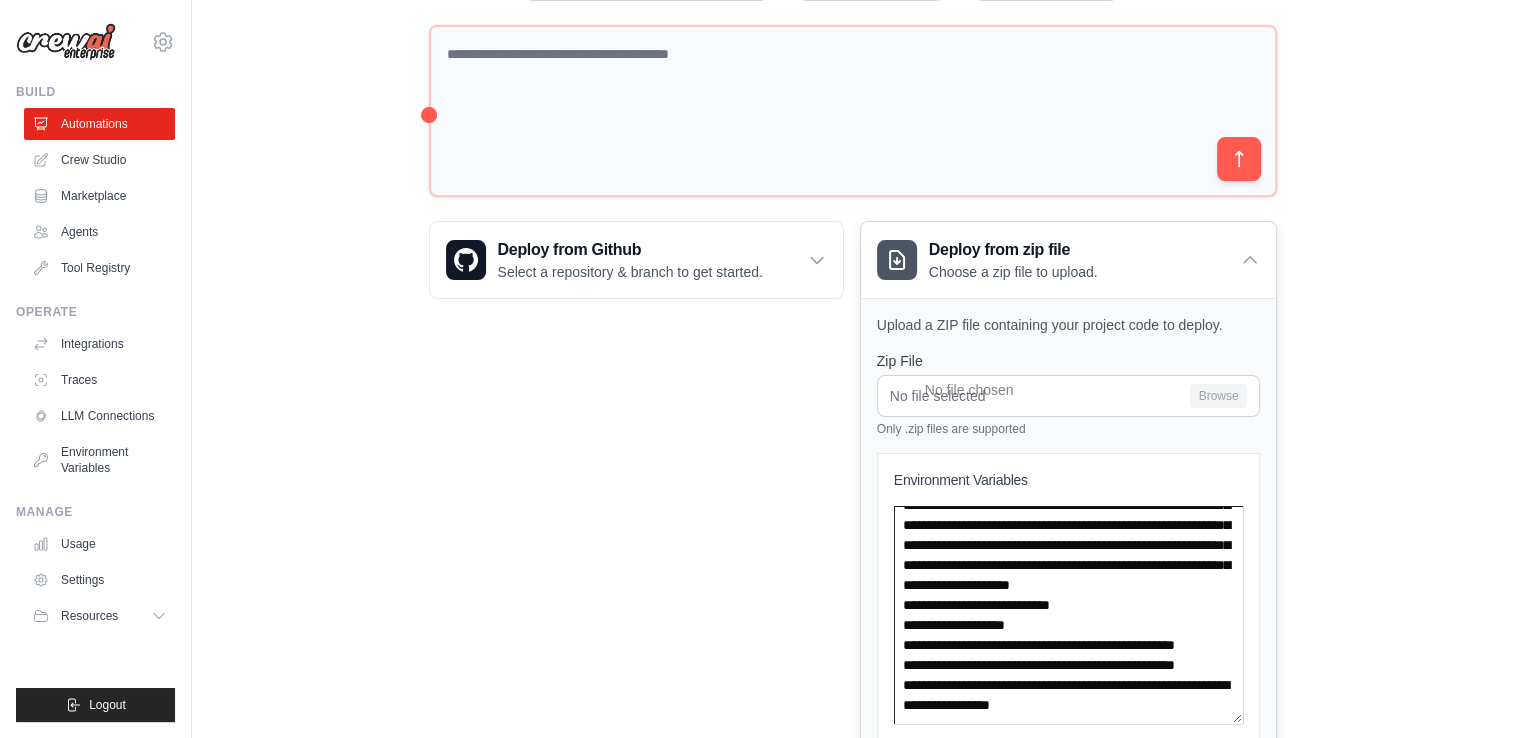 scroll, scrollTop: 440, scrollLeft: 0, axis: vertical 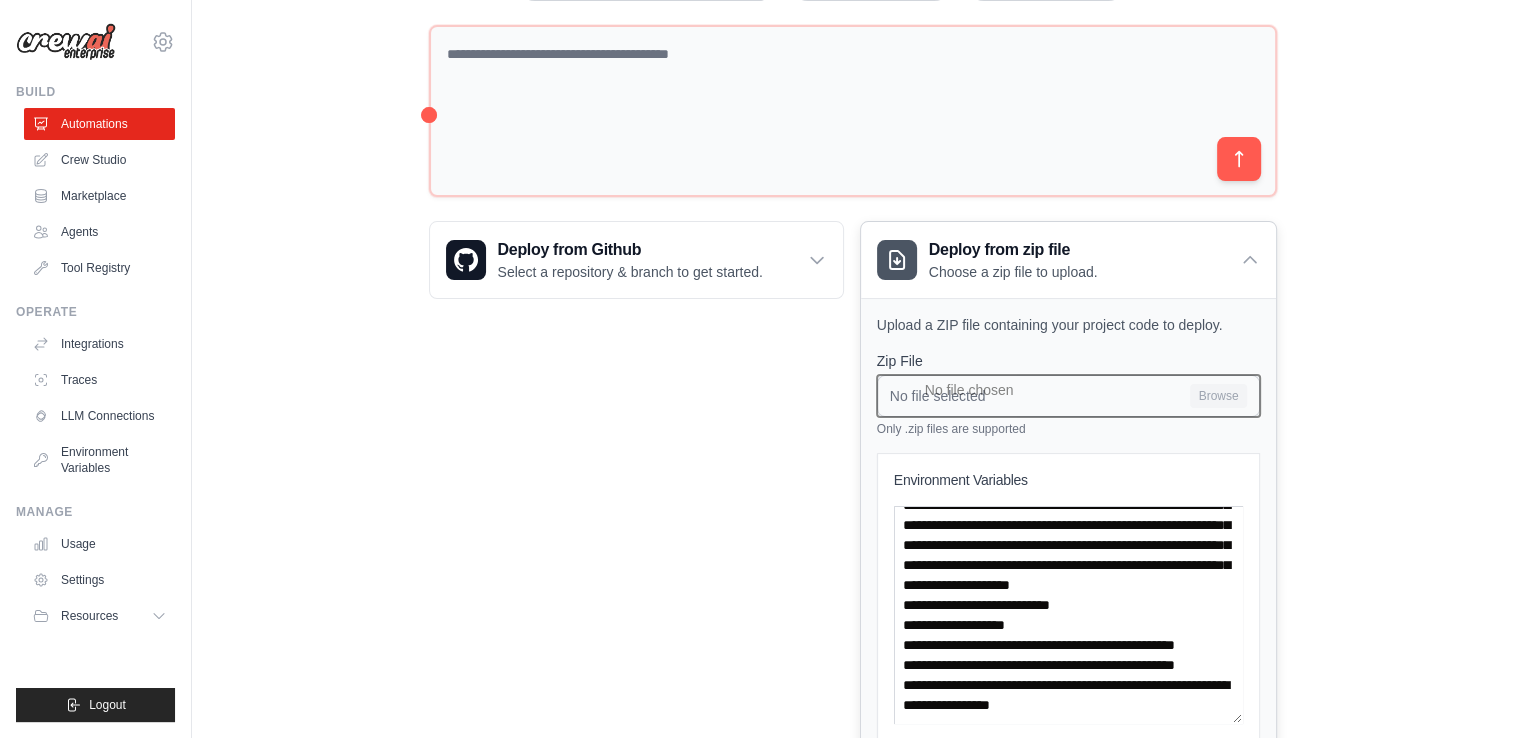 click on "No file selected
Browse" at bounding box center (1068, 396) 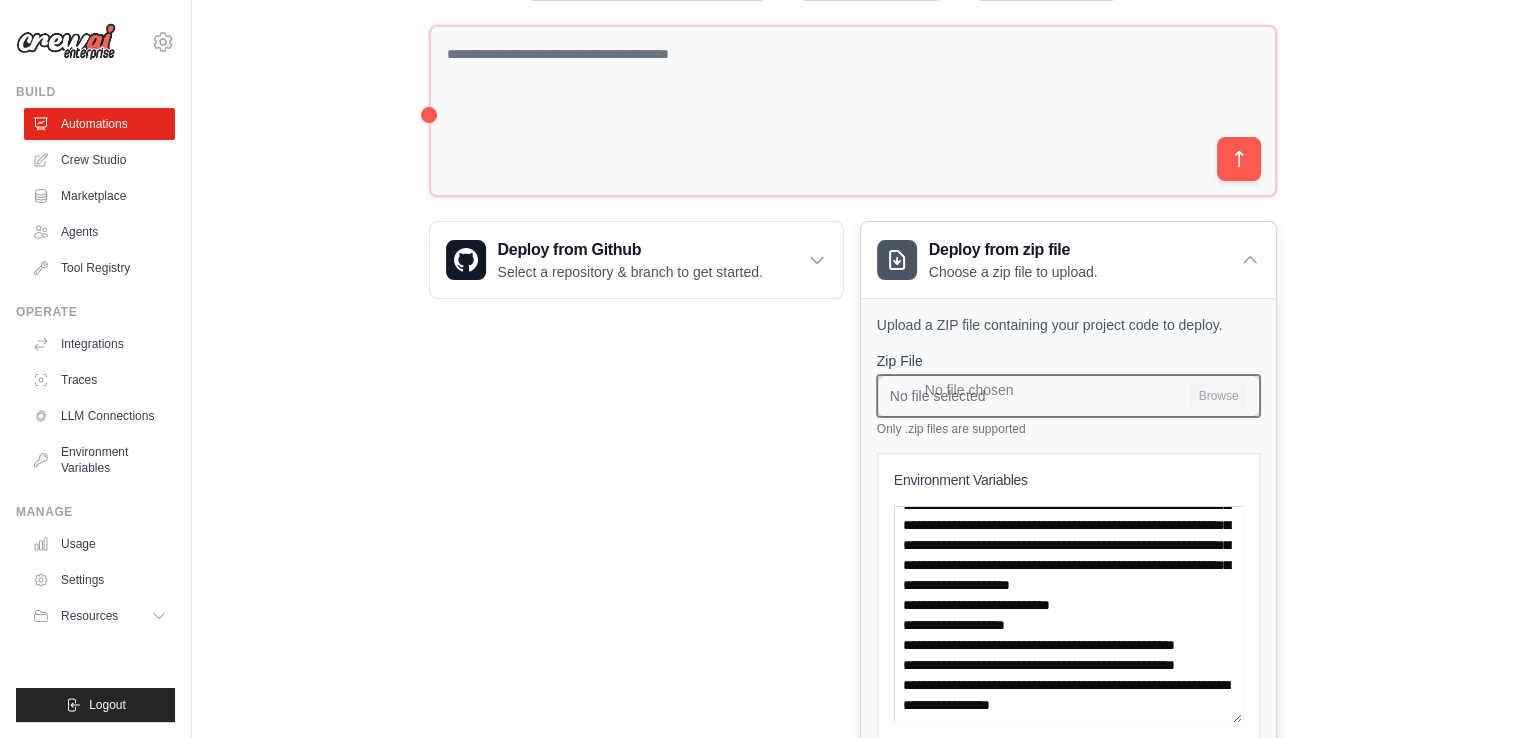 type on "**********" 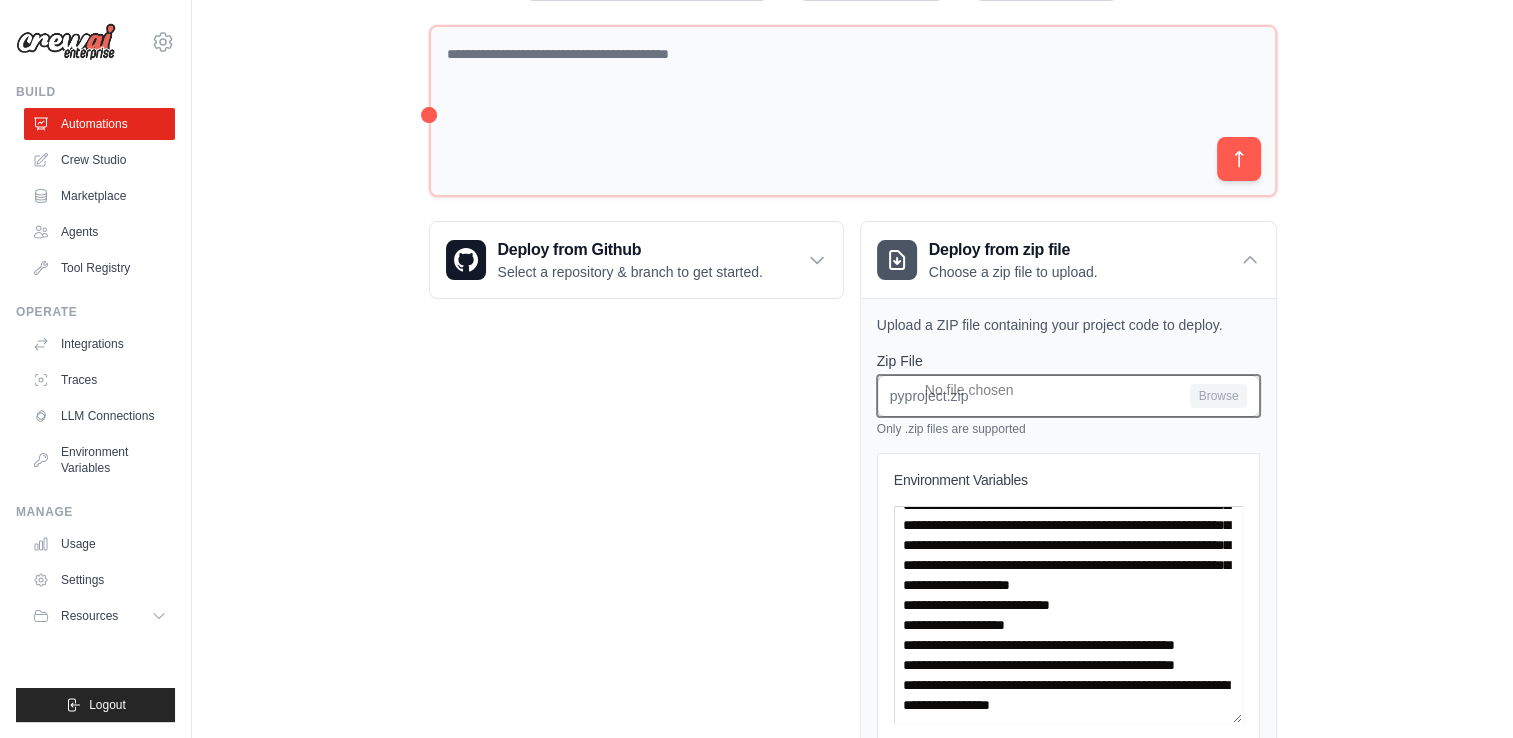 scroll, scrollTop: 413, scrollLeft: 0, axis: vertical 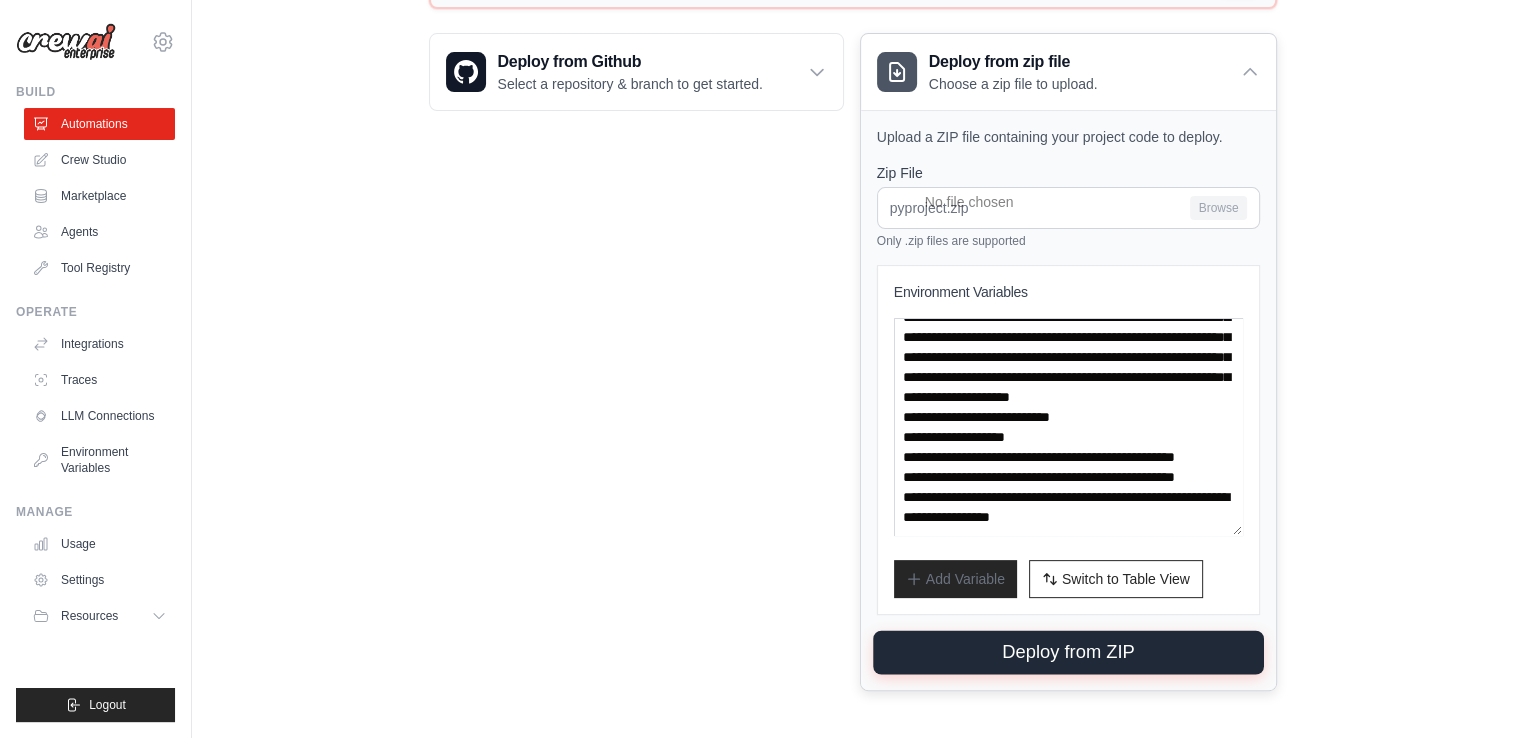 click on "Deploy from ZIP" at bounding box center [1068, 652] 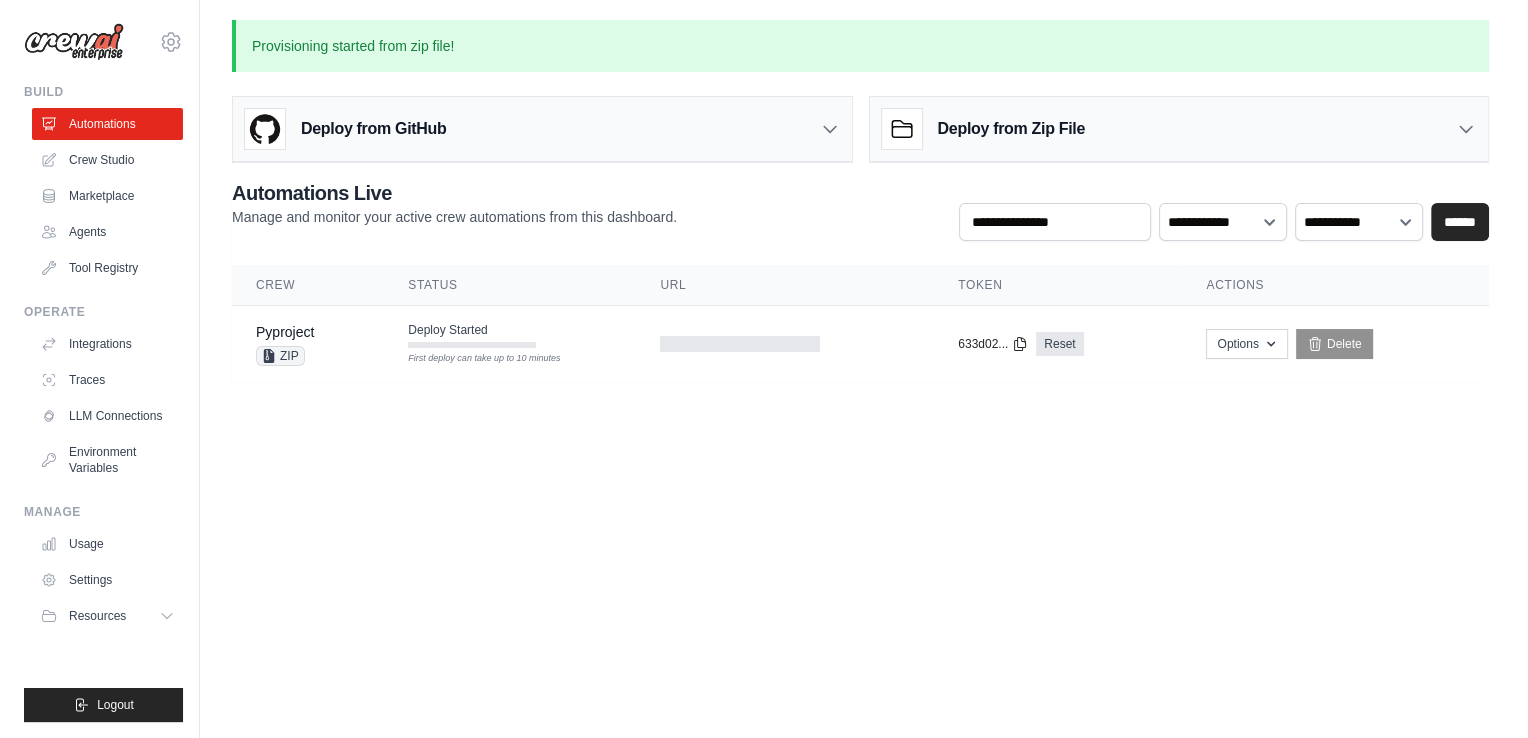 scroll, scrollTop: 0, scrollLeft: 0, axis: both 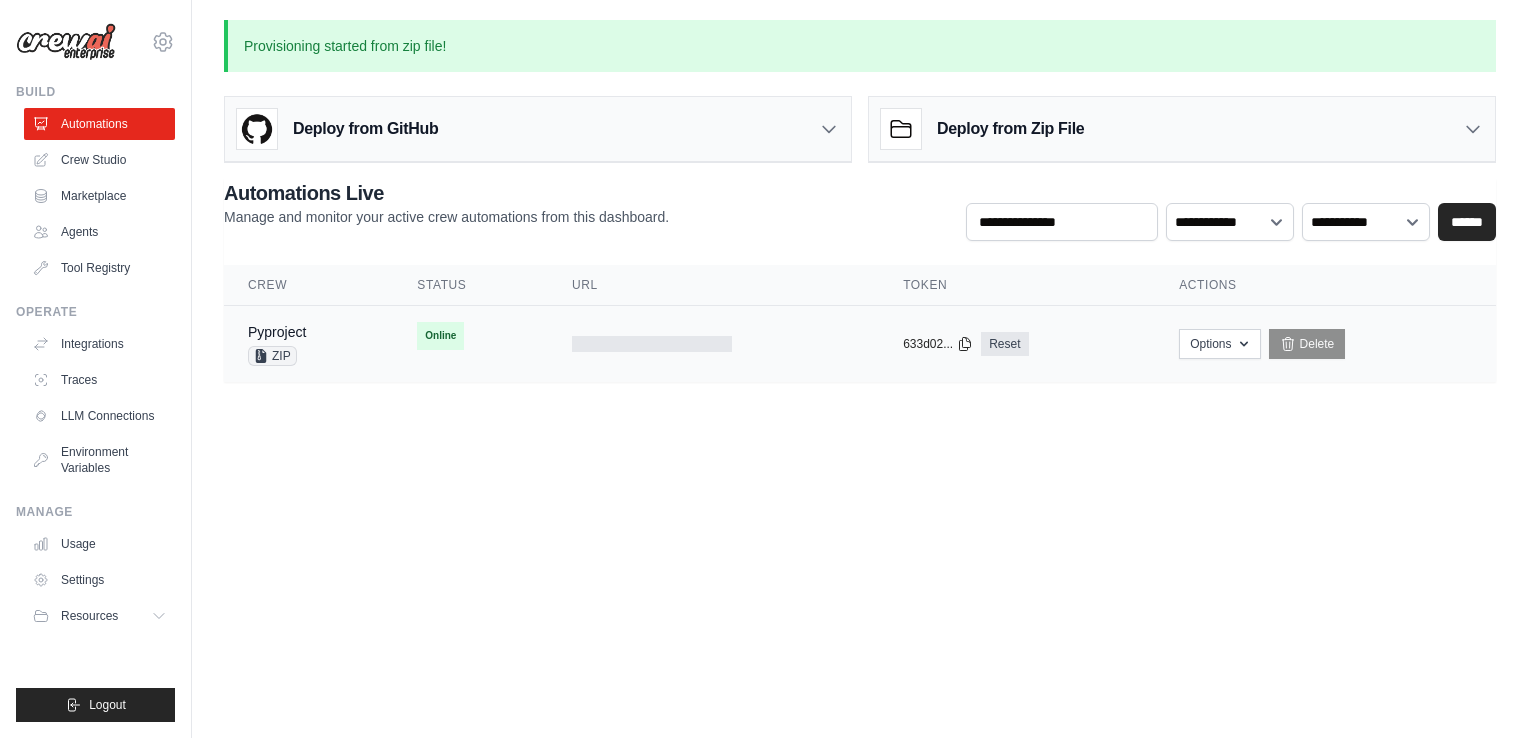 click on "Online" at bounding box center (440, 336) 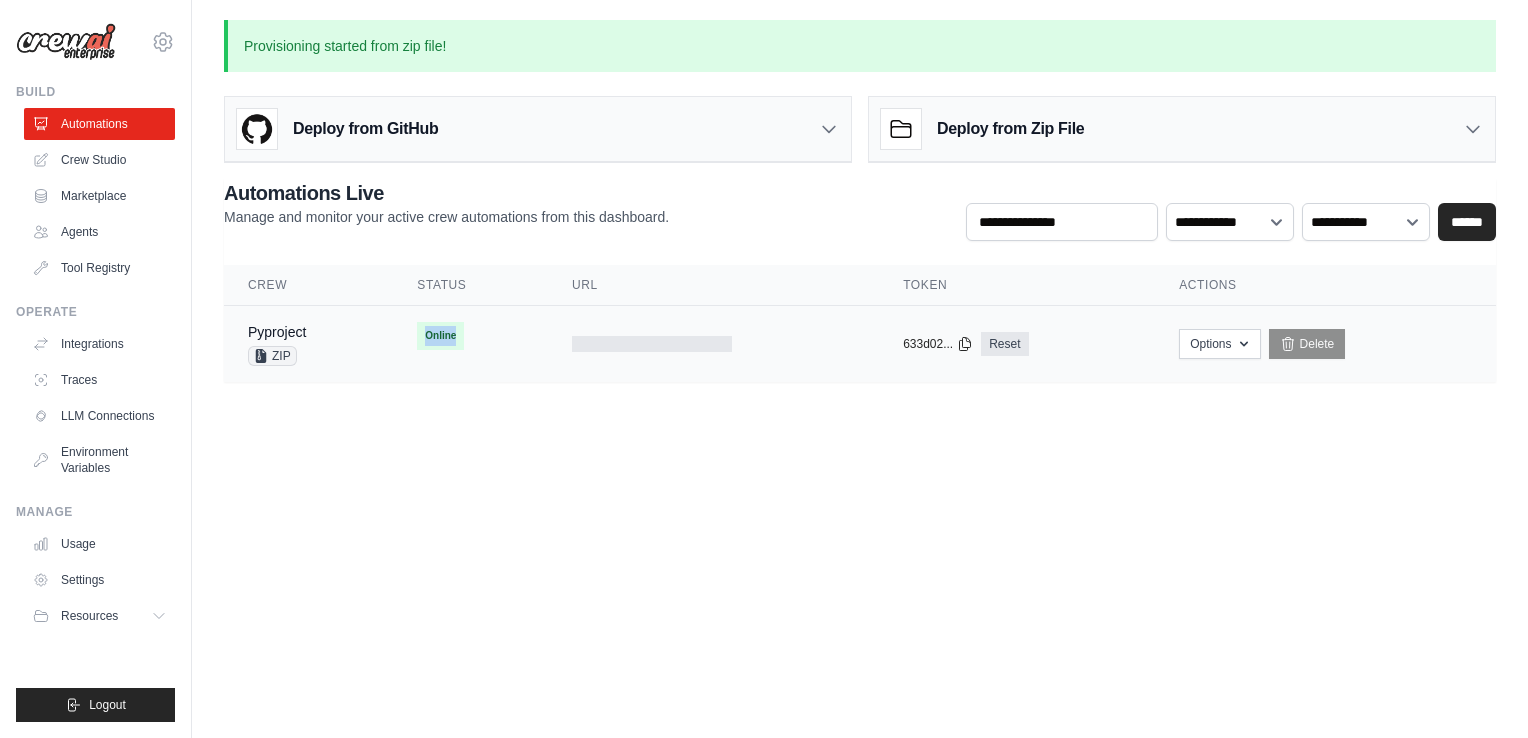 click on "Online" at bounding box center [440, 336] 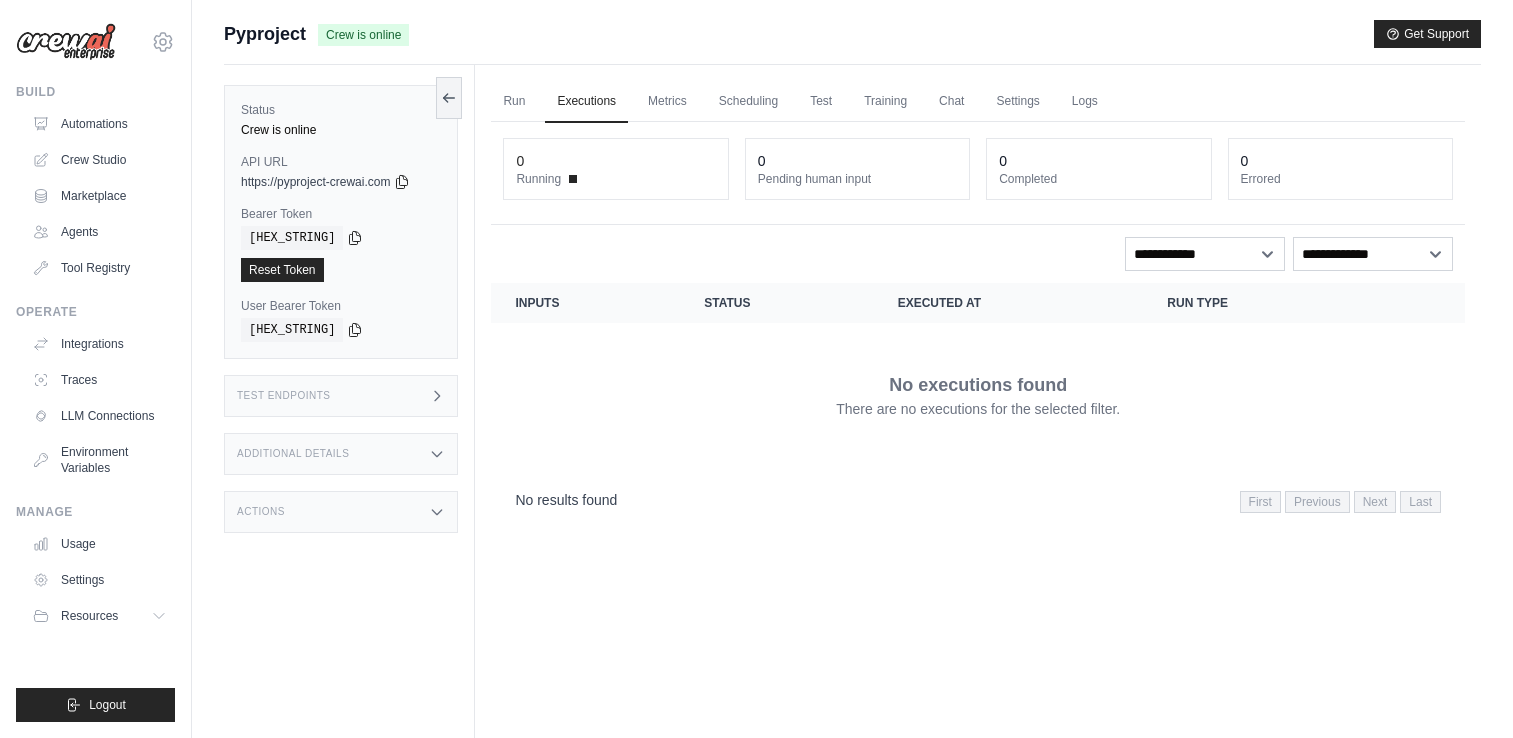 scroll, scrollTop: 0, scrollLeft: 0, axis: both 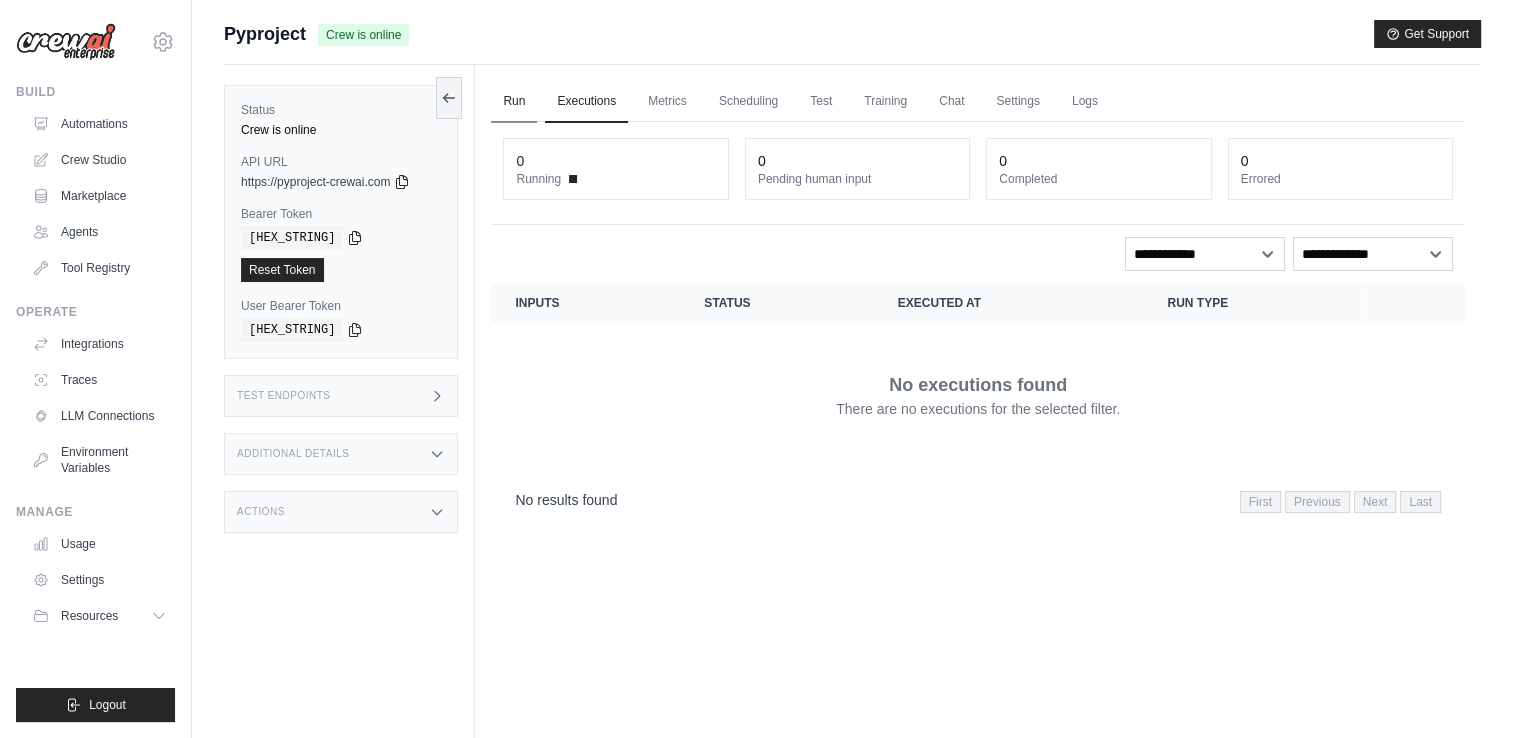 click on "Run" at bounding box center (514, 102) 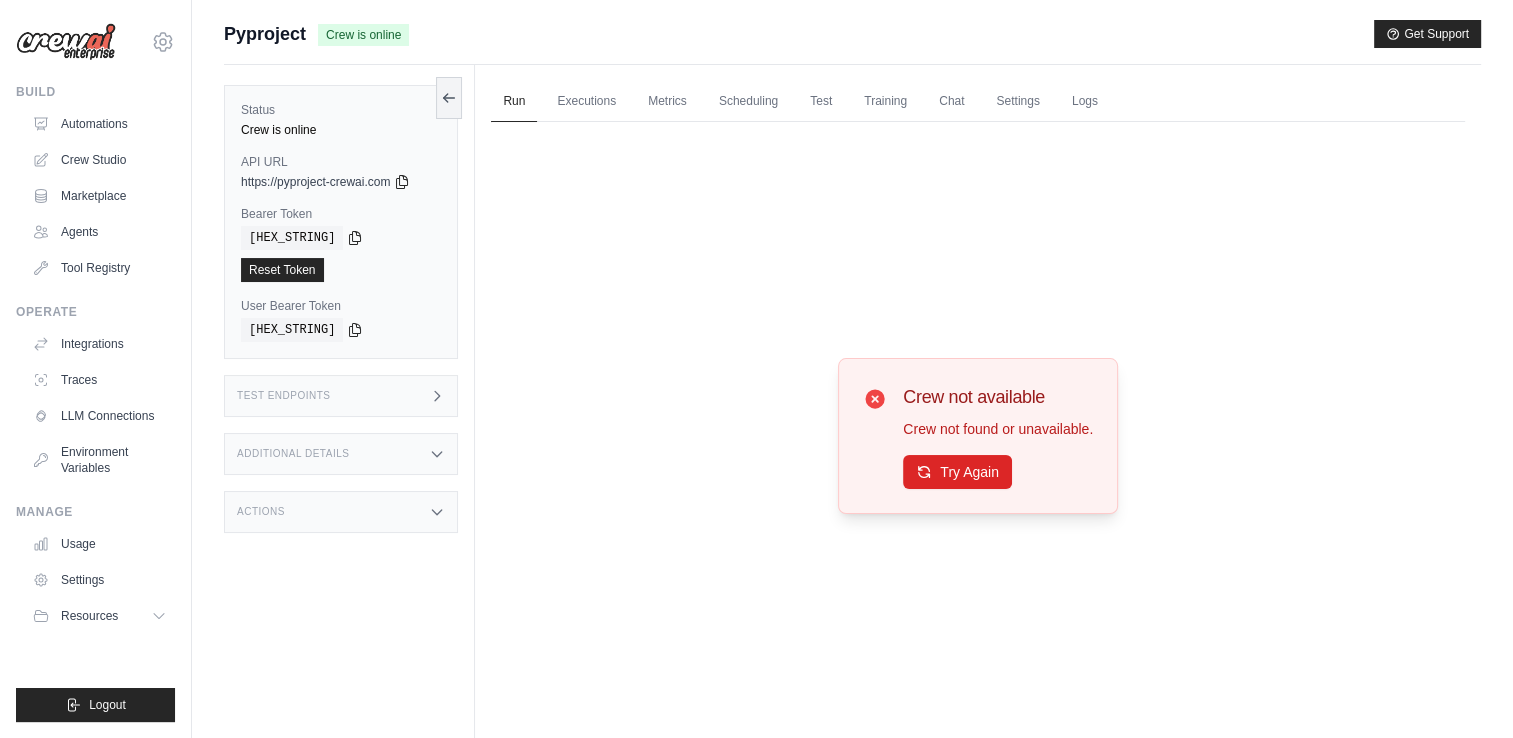 scroll, scrollTop: 0, scrollLeft: 0, axis: both 